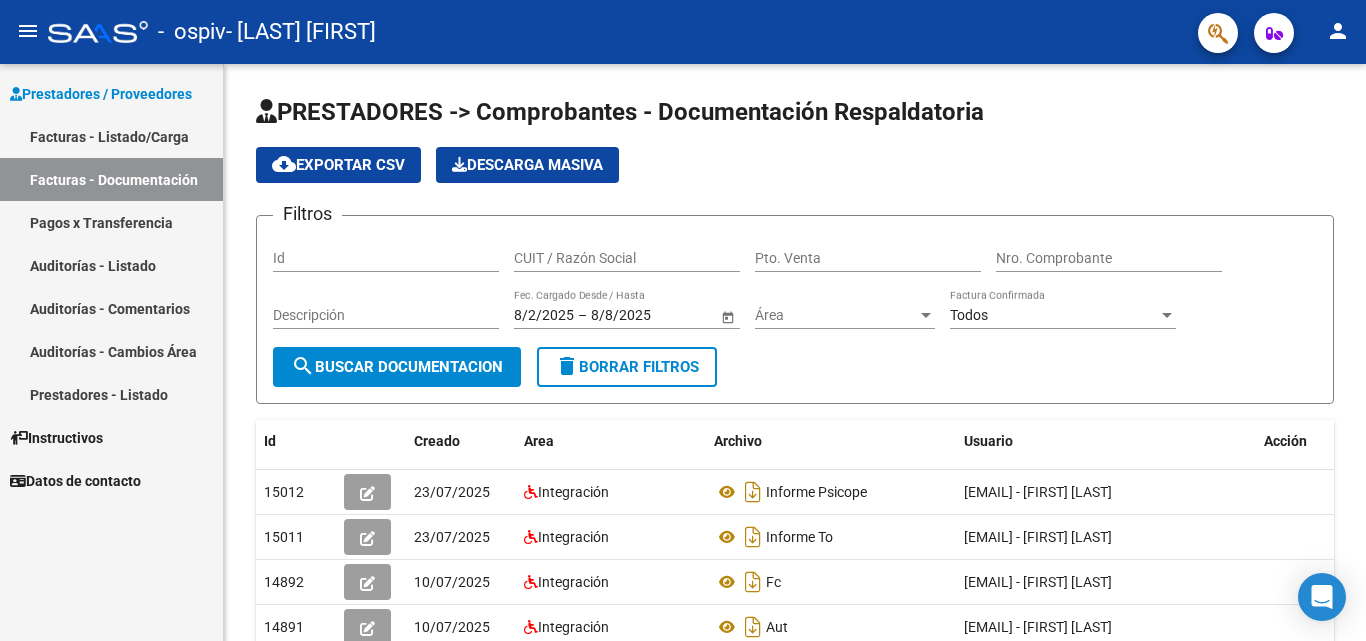 scroll, scrollTop: 0, scrollLeft: 0, axis: both 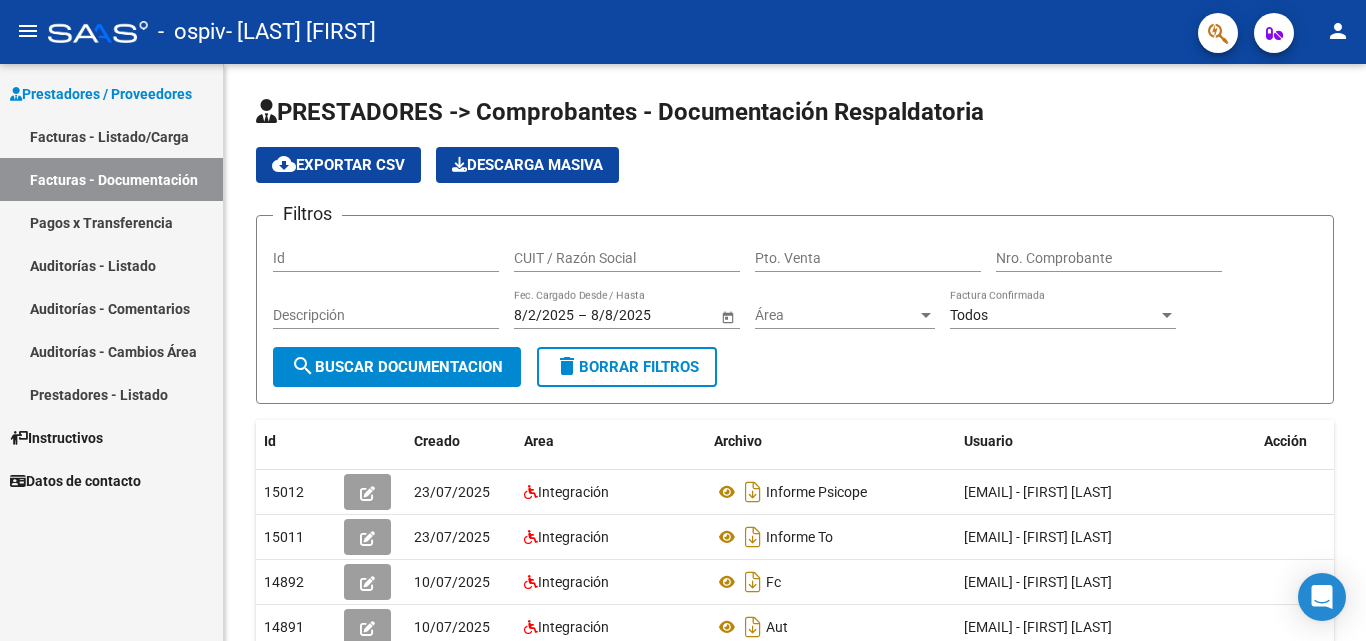 click on "Facturas - Documentación" at bounding box center (111, 179) 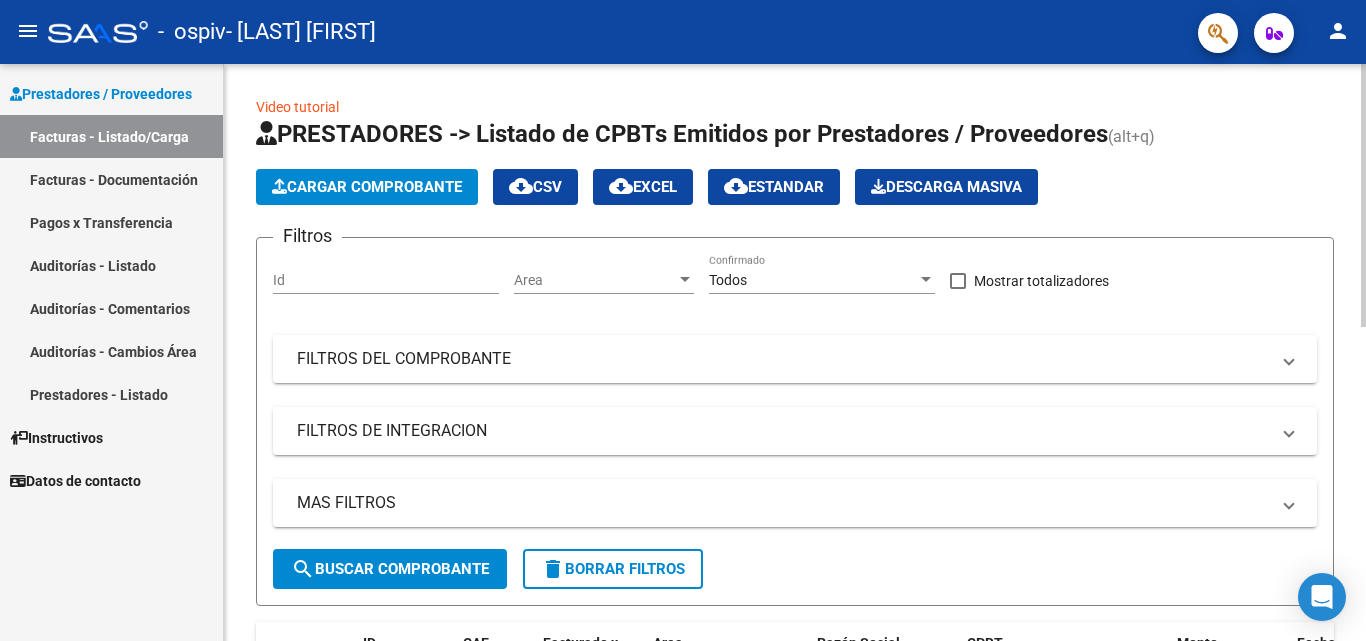 click on "Cargar Comprobante" 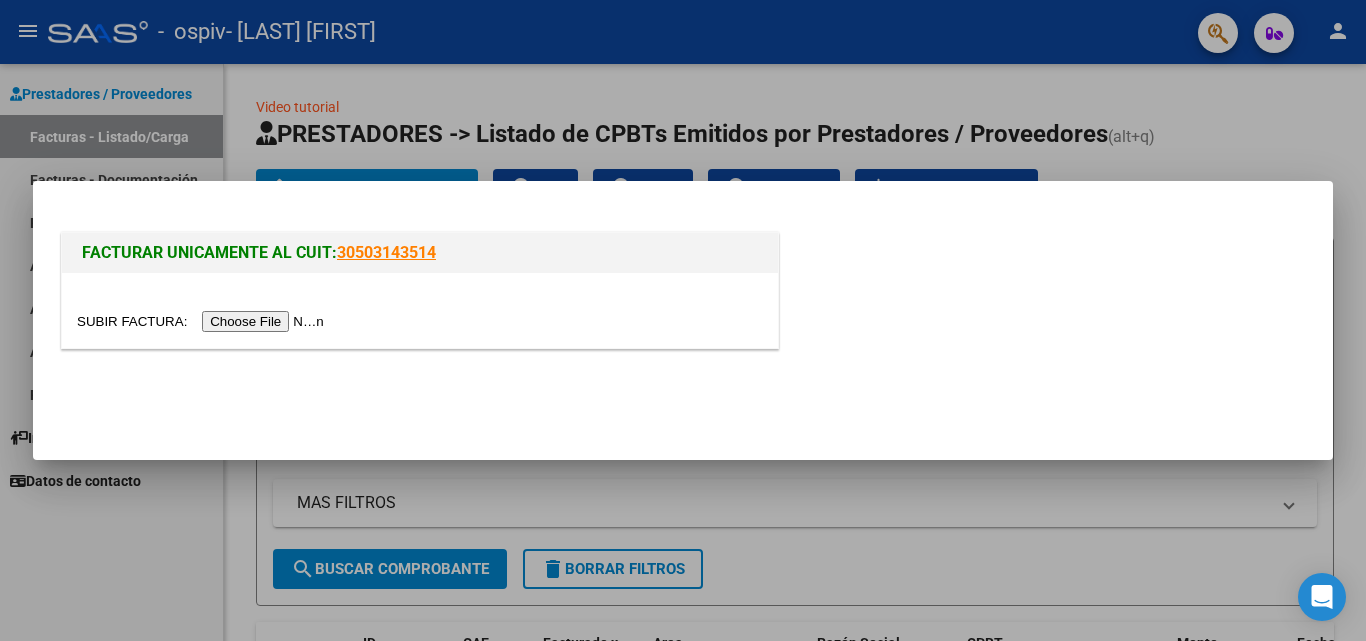 click at bounding box center (203, 321) 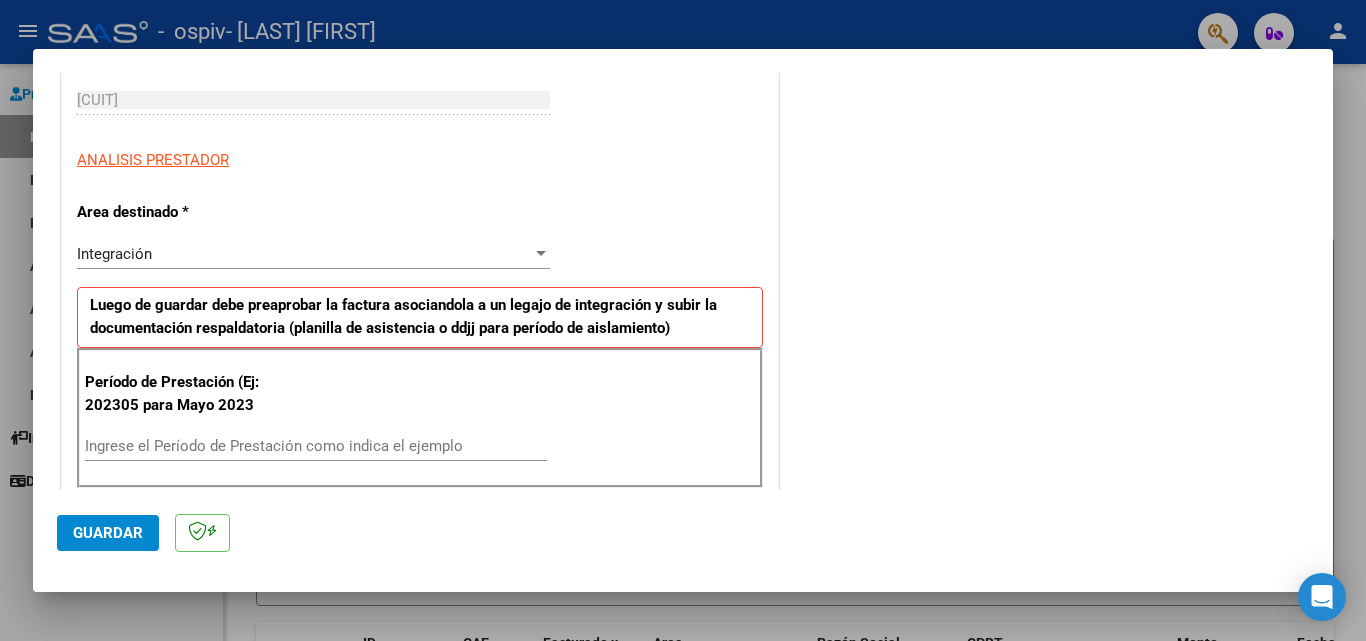 scroll, scrollTop: 400, scrollLeft: 0, axis: vertical 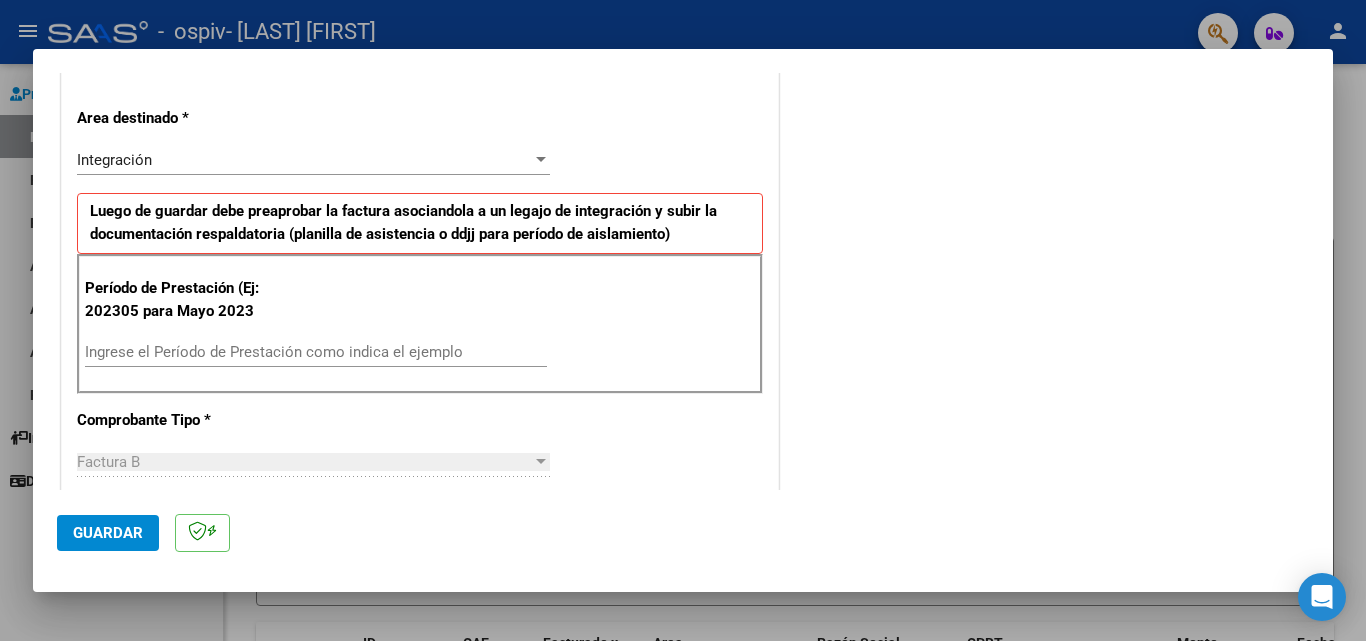 click on "Ingrese el Período de Prestación como indica el ejemplo" at bounding box center (316, 352) 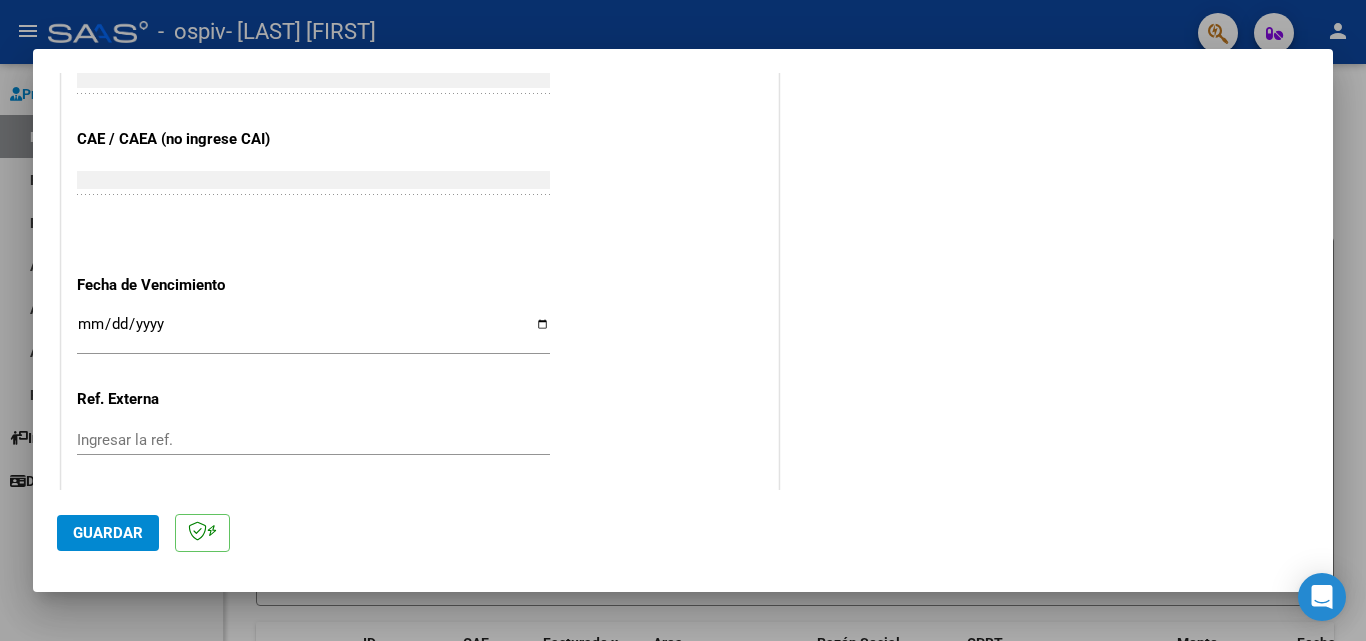 scroll, scrollTop: 1305, scrollLeft: 0, axis: vertical 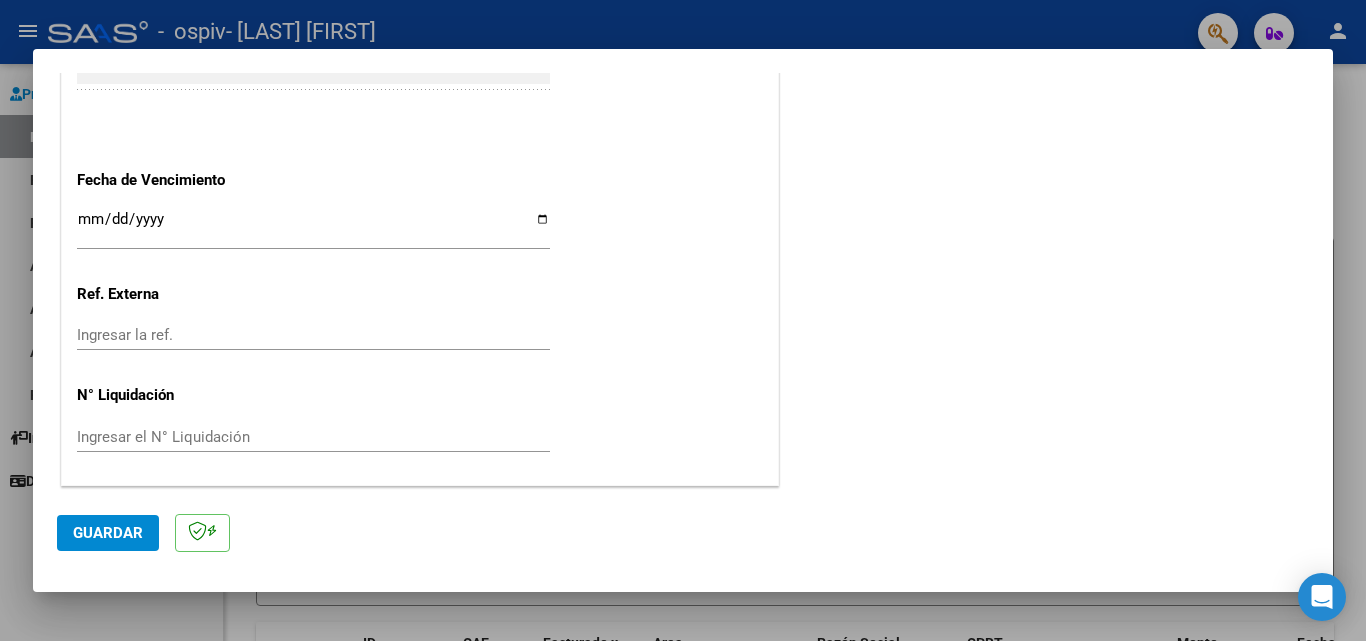 type on "202507" 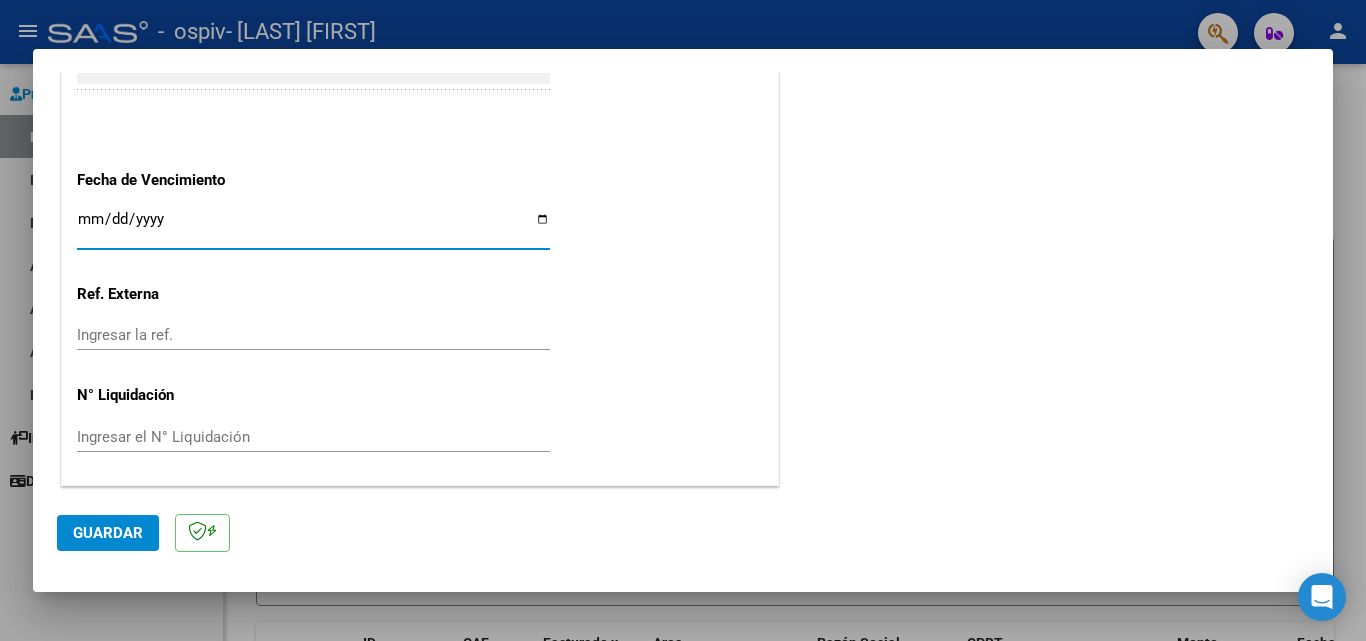 click on "Ingresar la fecha" at bounding box center [313, 227] 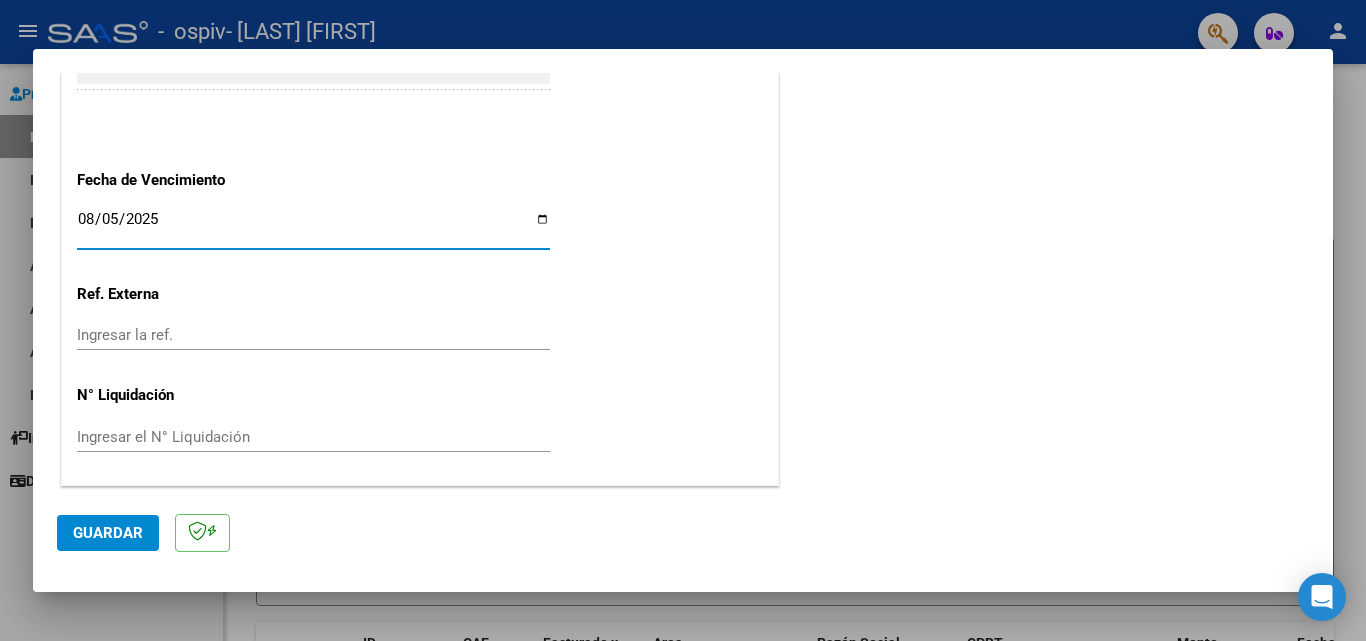 click on "2025-08-05" at bounding box center [313, 227] 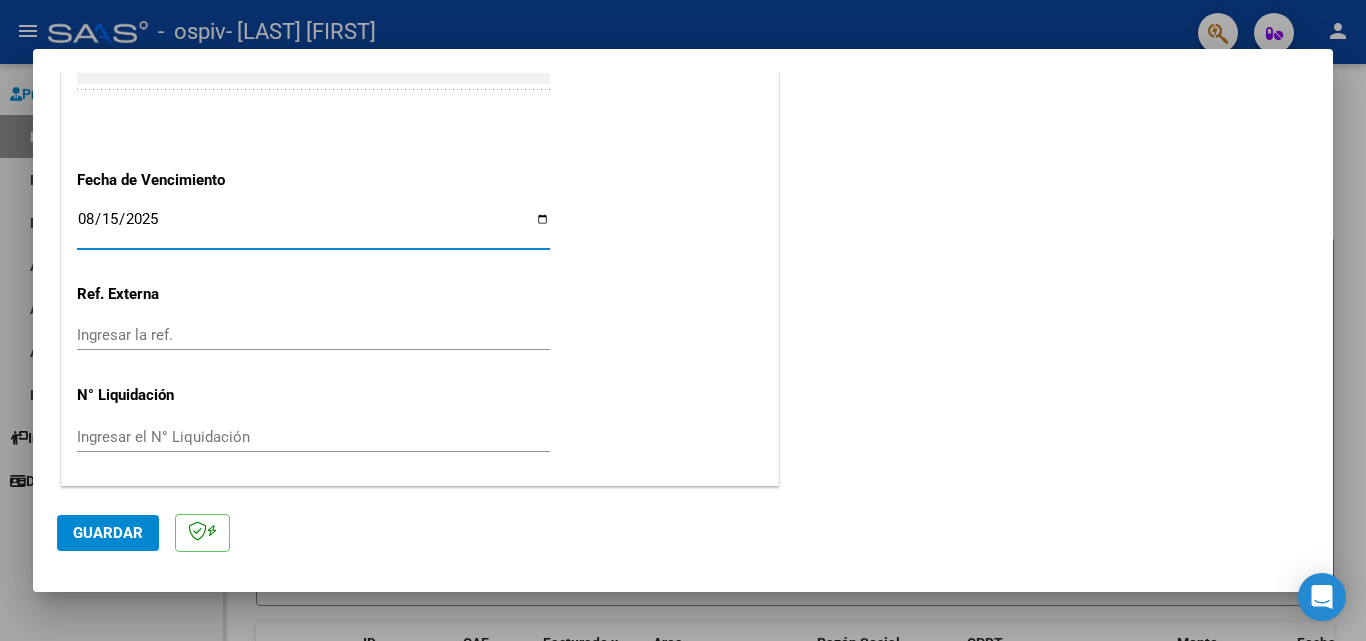 type on "2025-08-15" 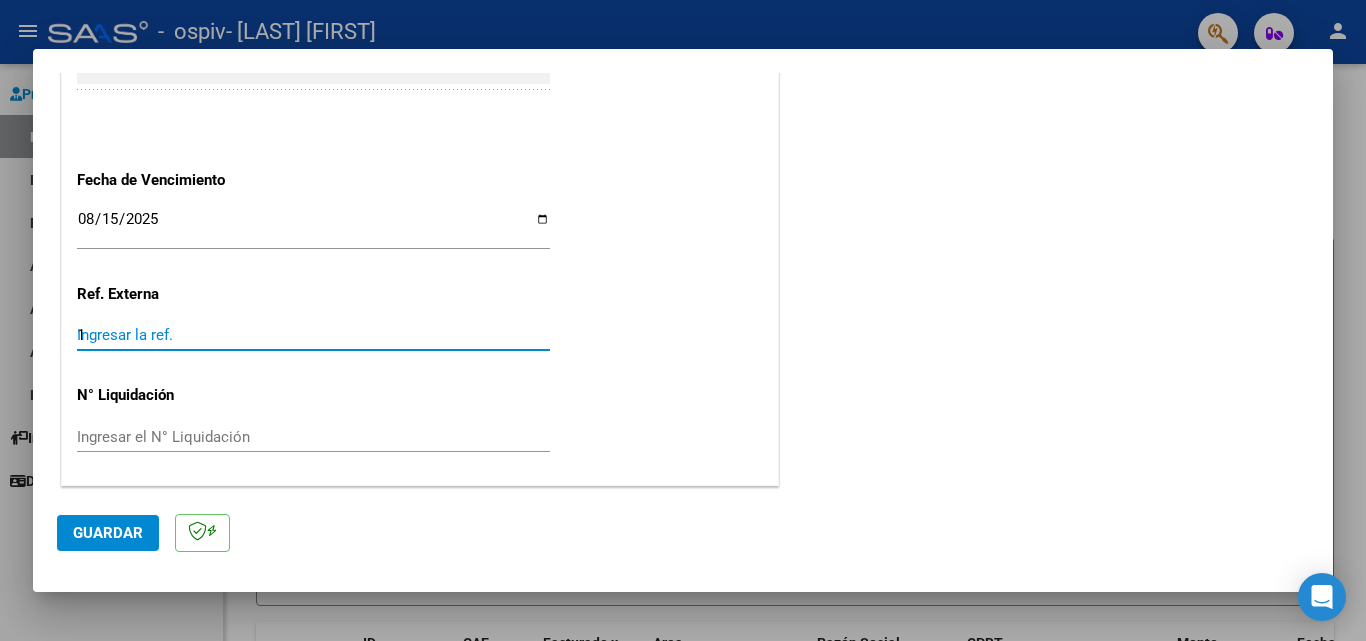 type on "1" 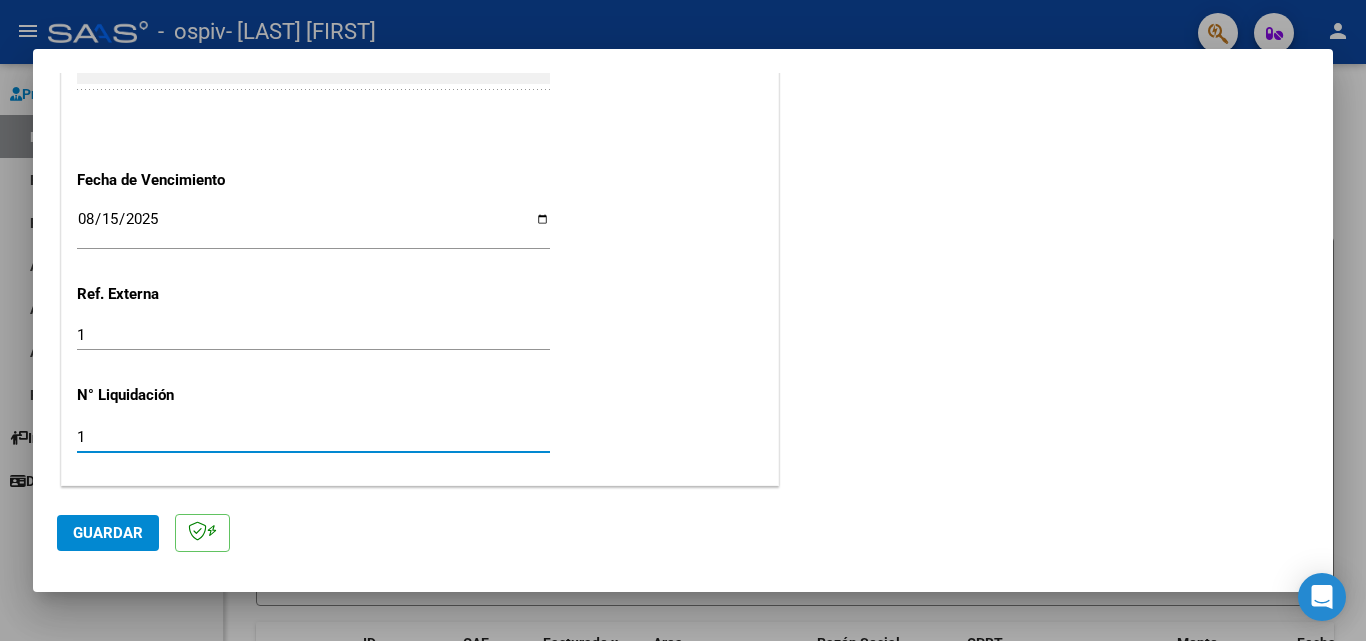 type on "1" 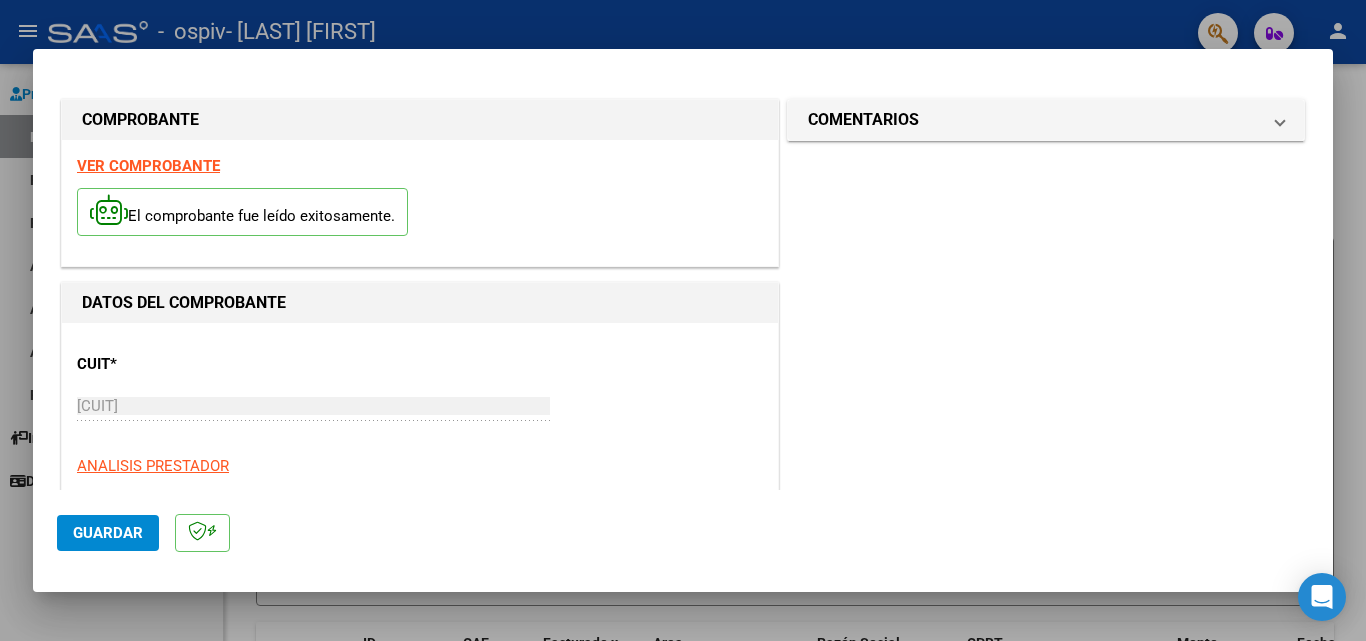 click on "Guardar" 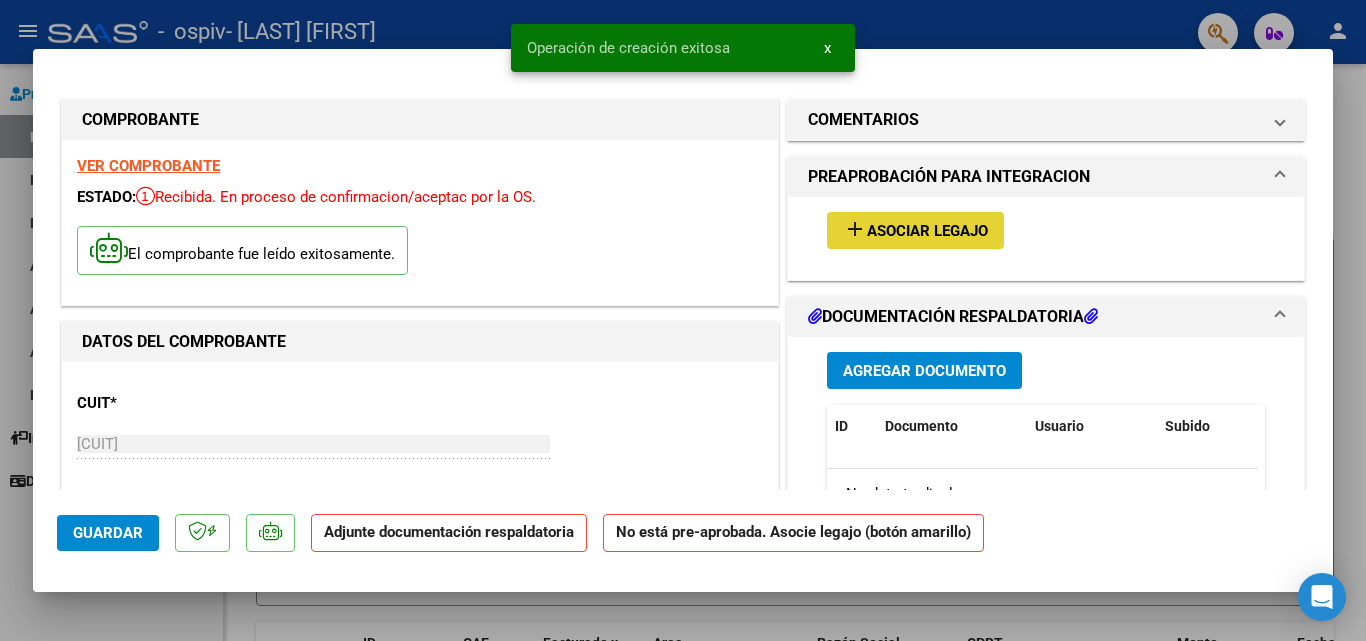 click on "Asociar Legajo" at bounding box center (927, 231) 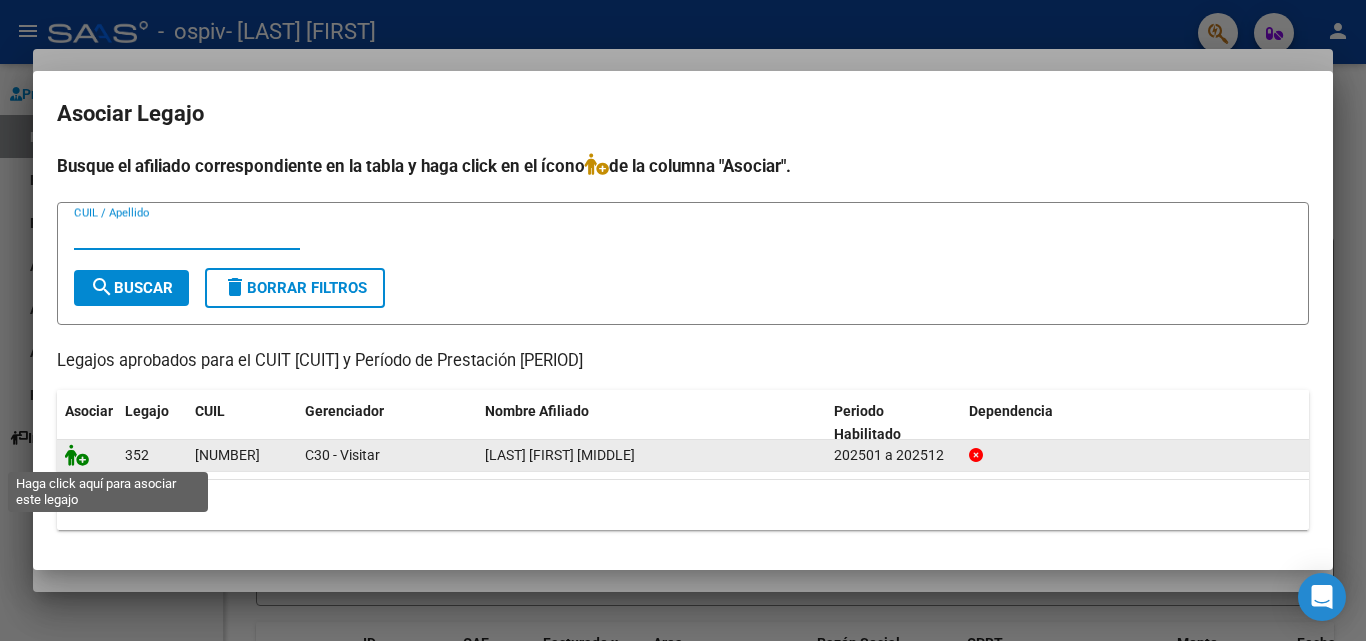 click 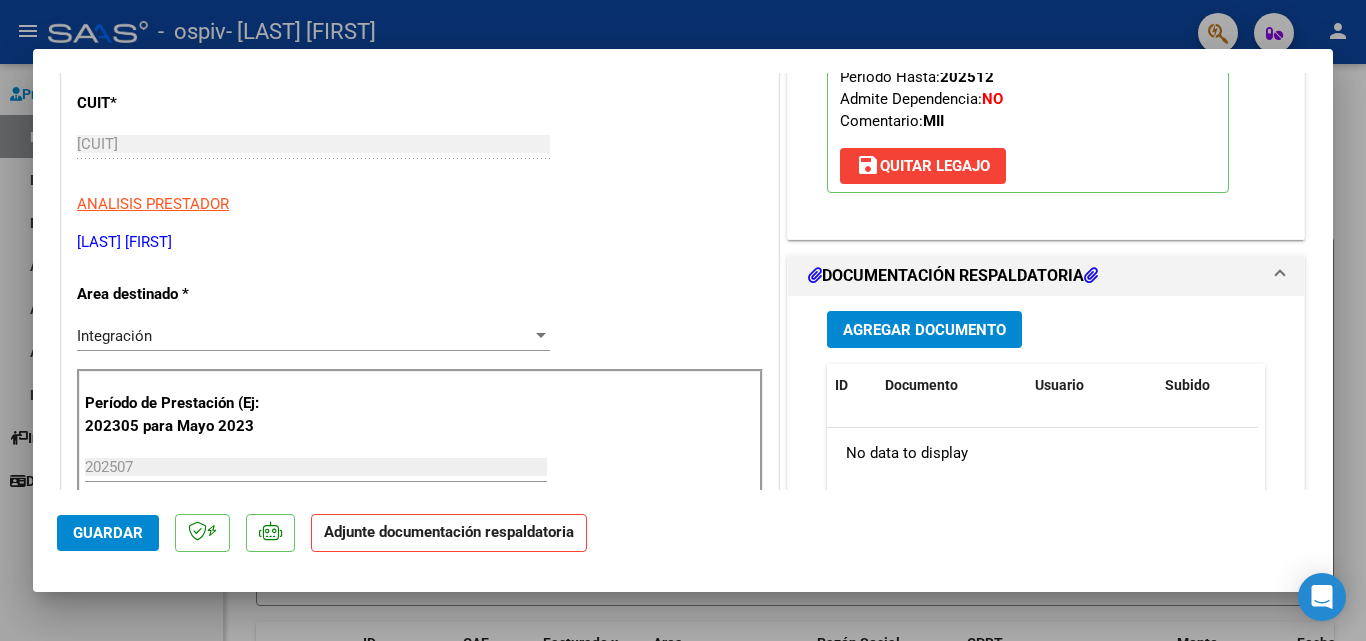 scroll, scrollTop: 400, scrollLeft: 0, axis: vertical 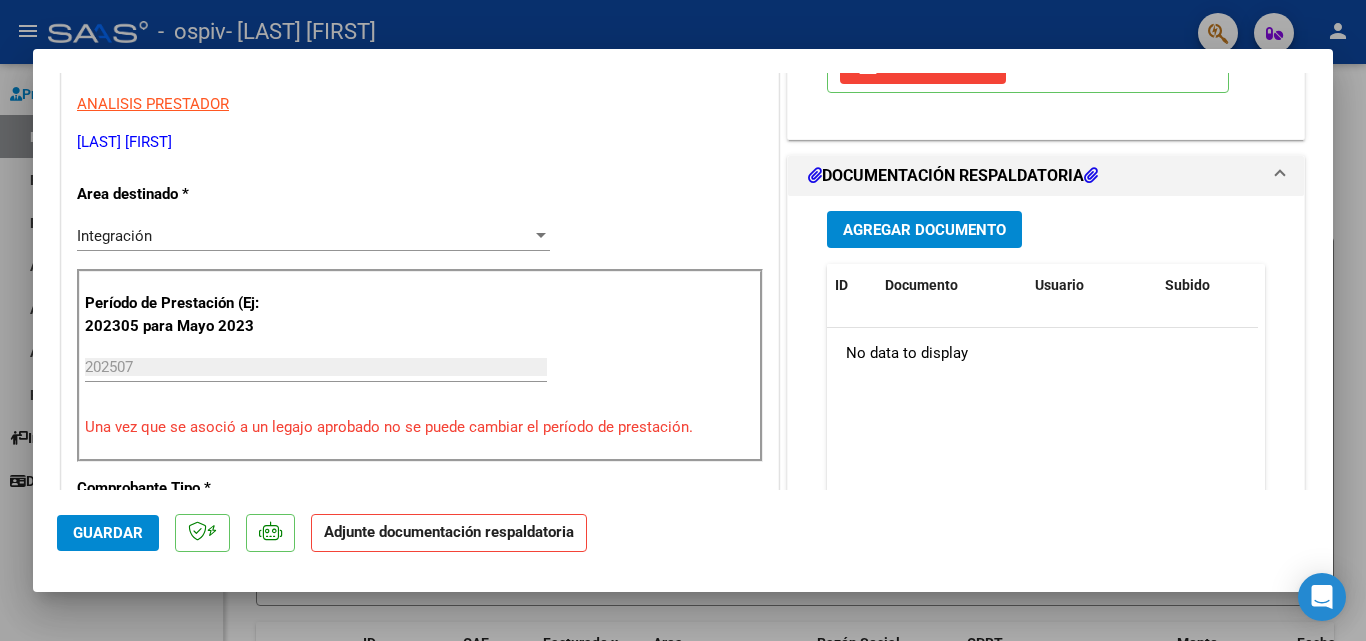 click on "Agregar Documento" at bounding box center (924, 229) 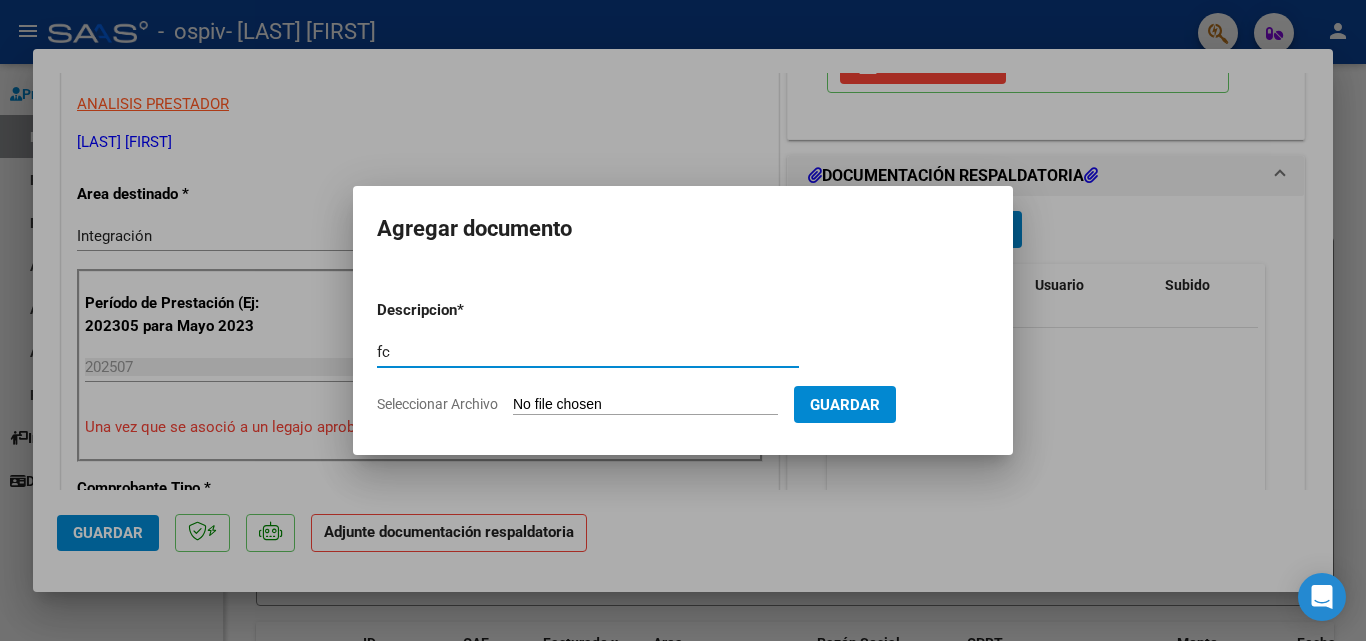 type on "fc" 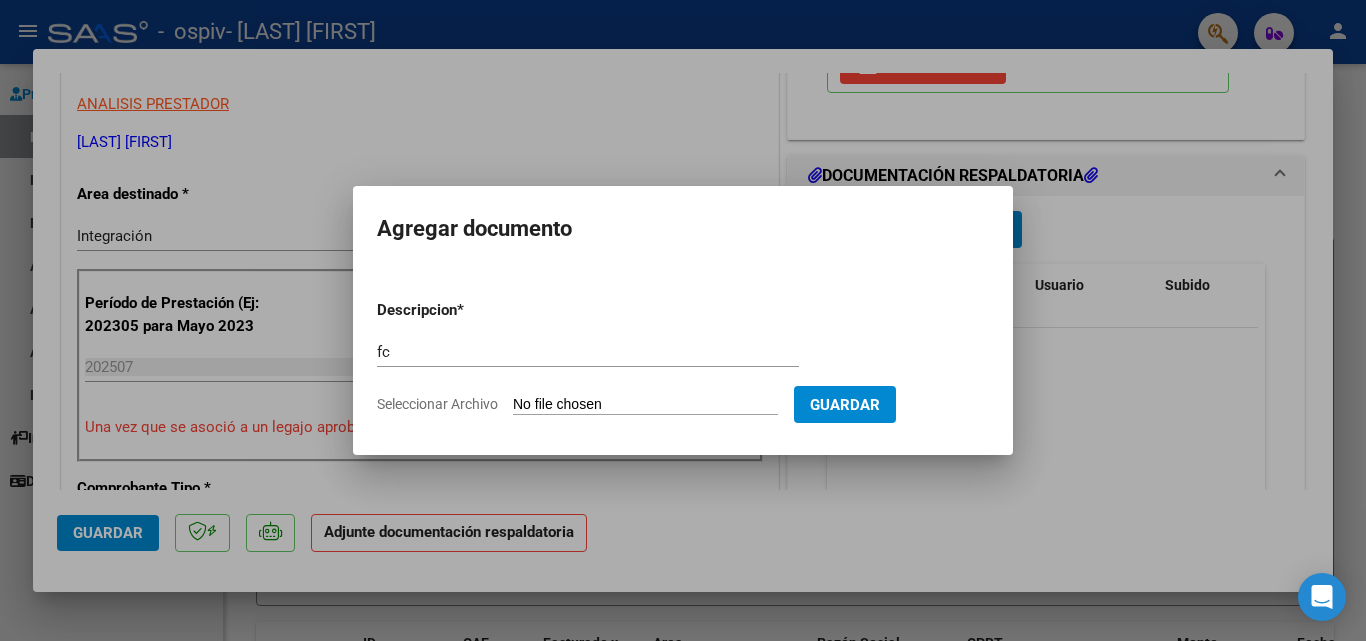 click on "Seleccionar Archivo" at bounding box center [645, 405] 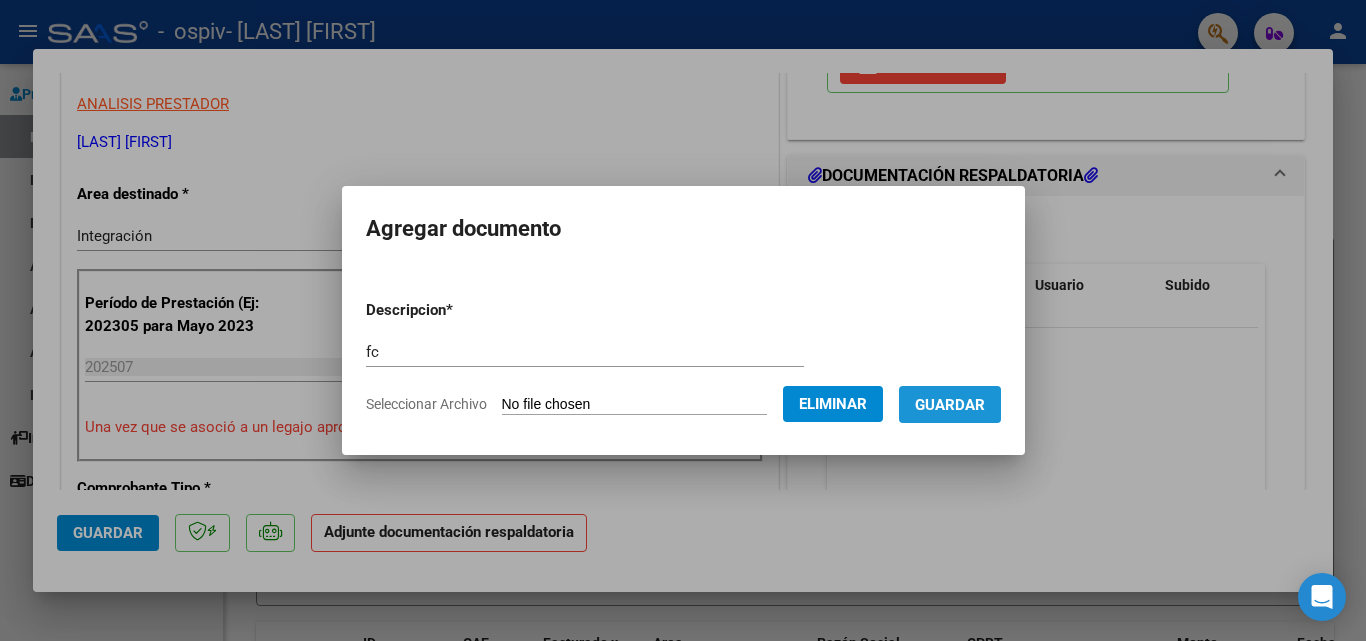 click on "Guardar" at bounding box center [950, 405] 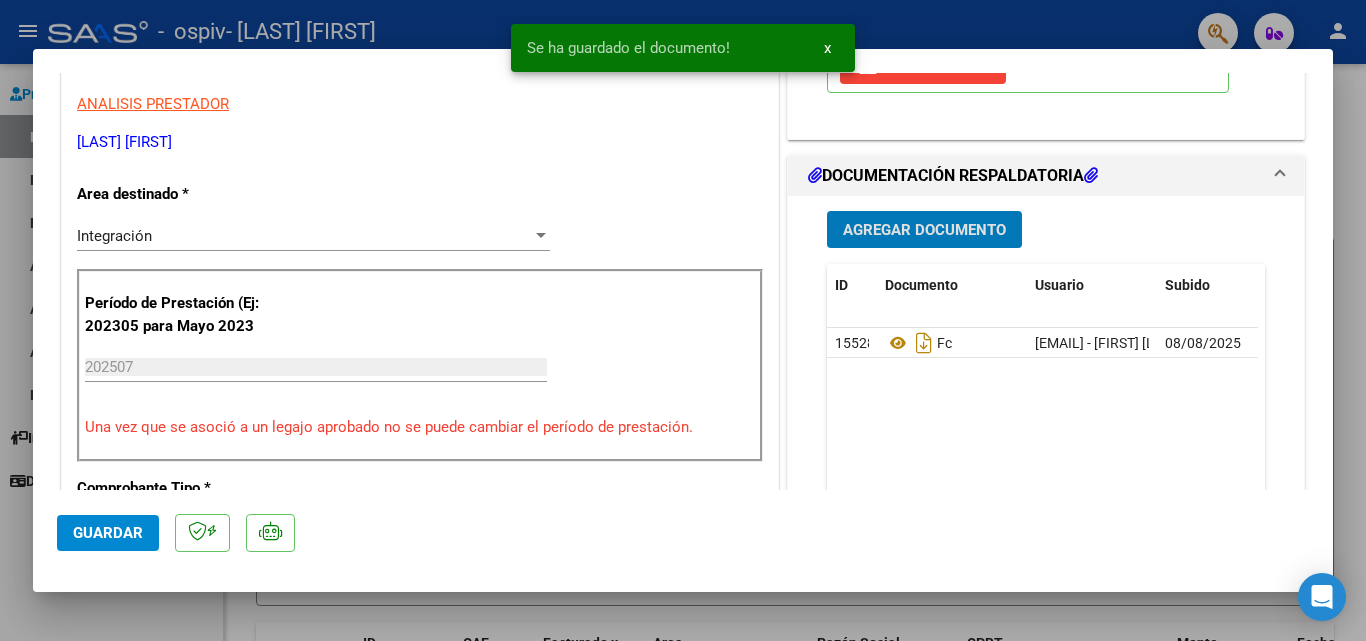 click on "Agregar Documento" at bounding box center [924, 230] 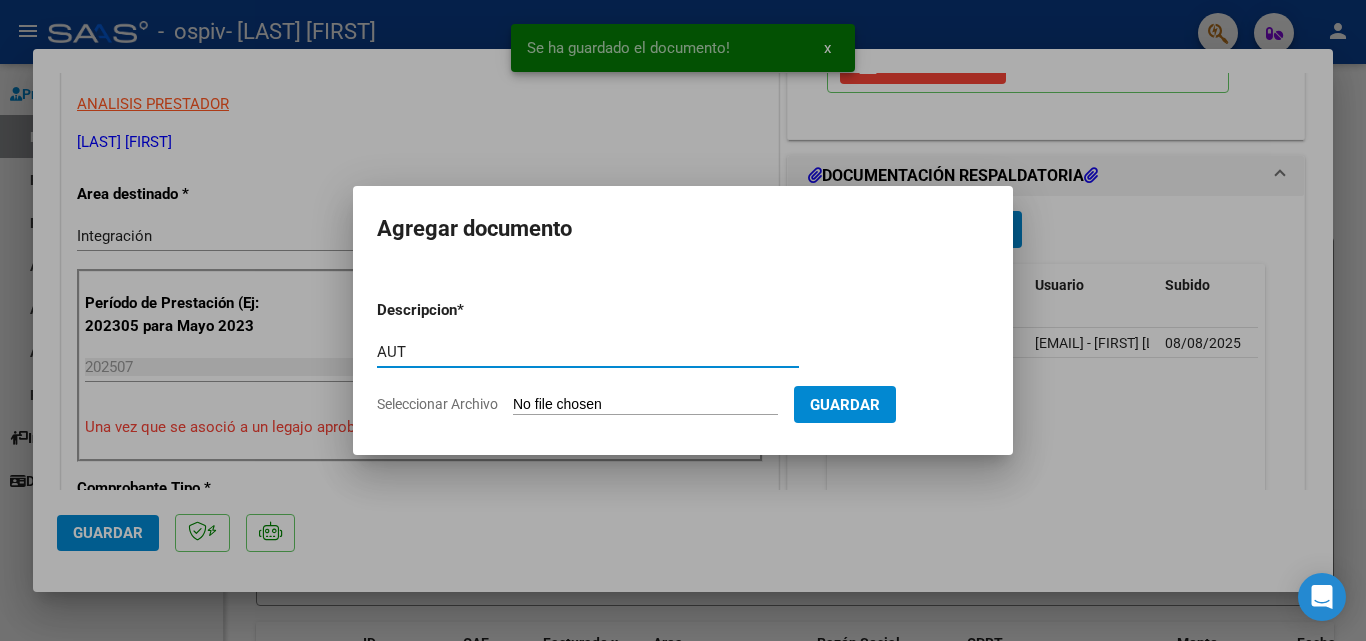 type on "AUT" 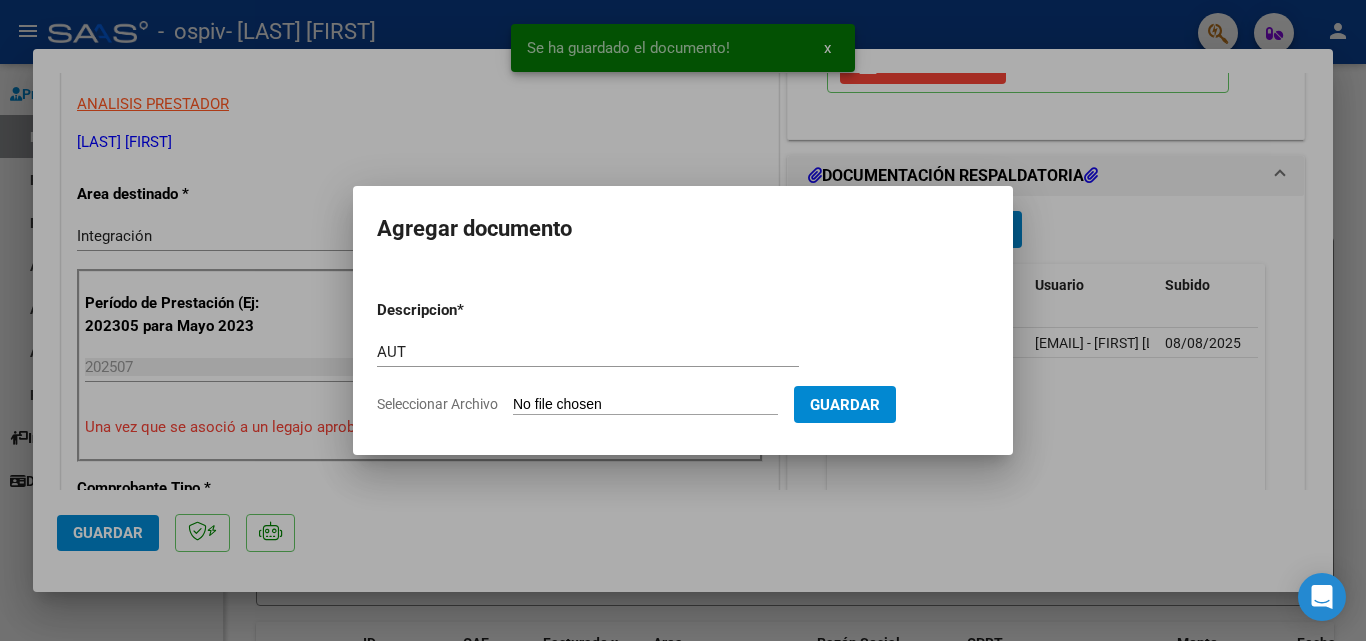 click on "Seleccionar Archivo" at bounding box center [645, 405] 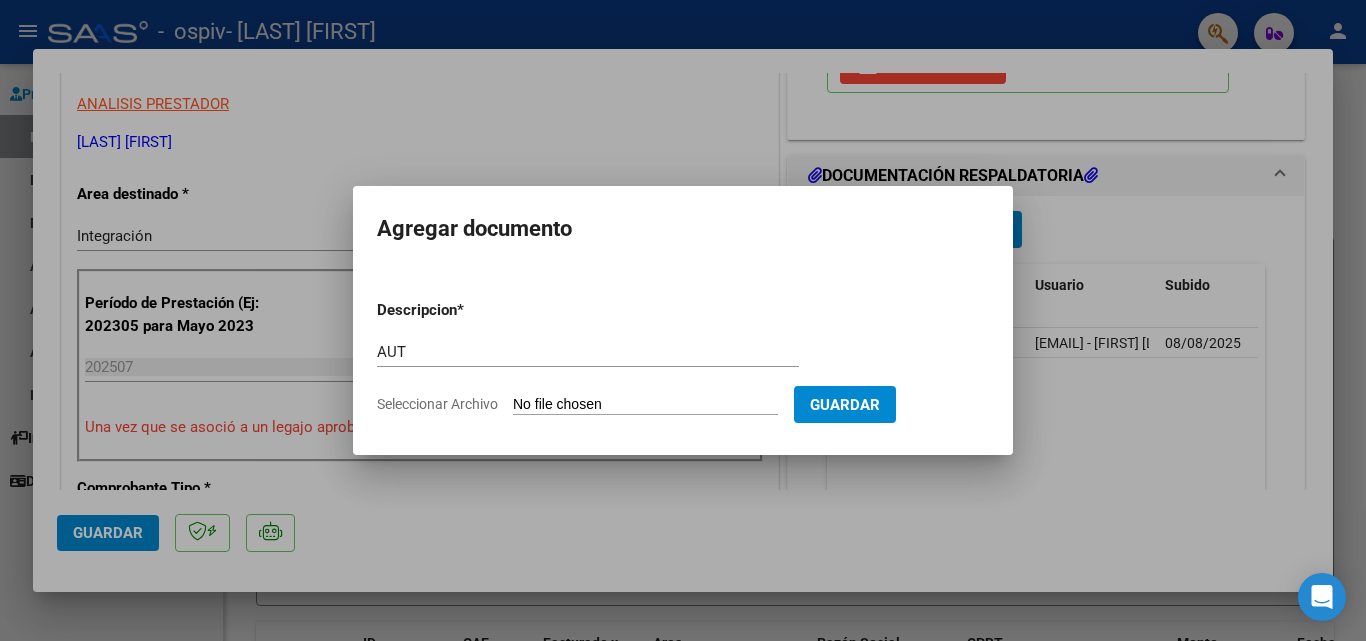 type on "C:\fakepath\AUT.pdf" 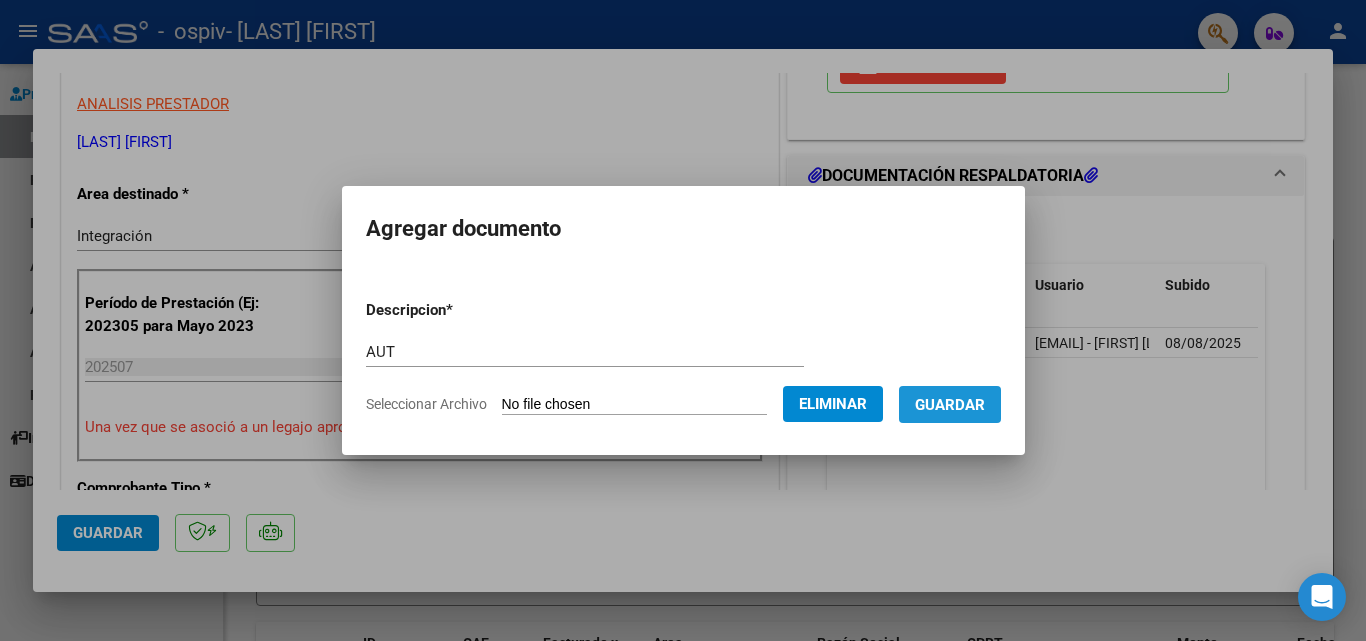 click on "Guardar" at bounding box center [950, 405] 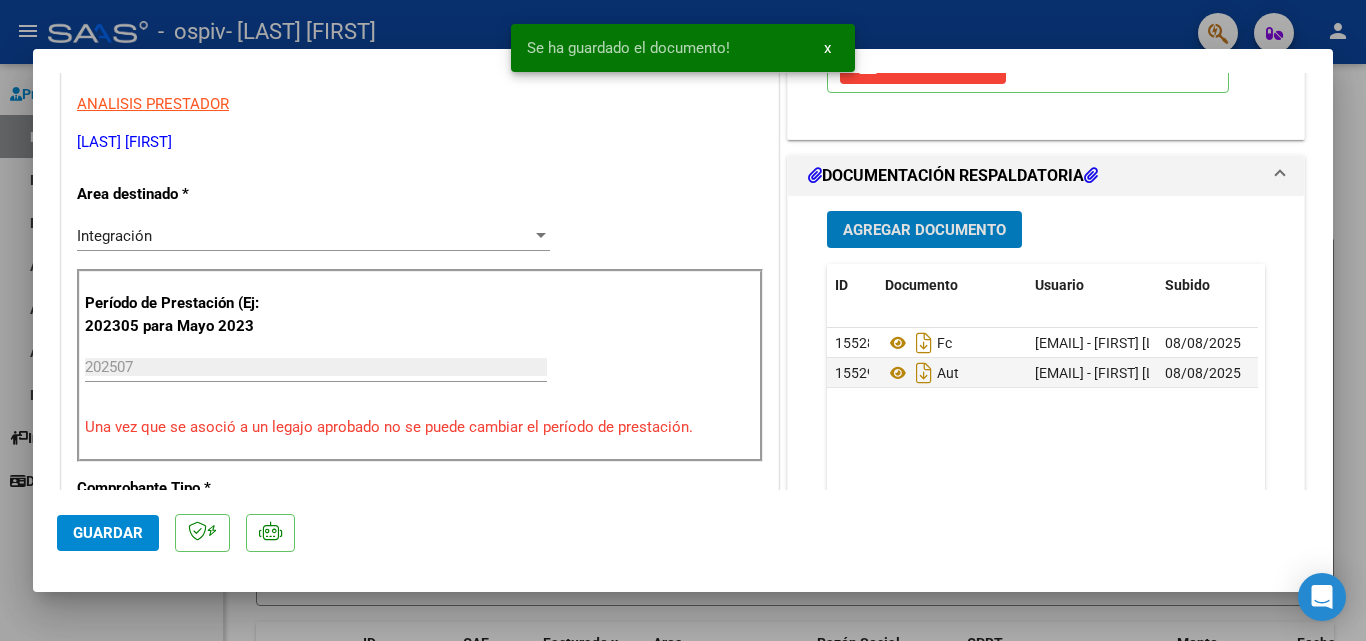 click on "Agregar Documento" at bounding box center (924, 230) 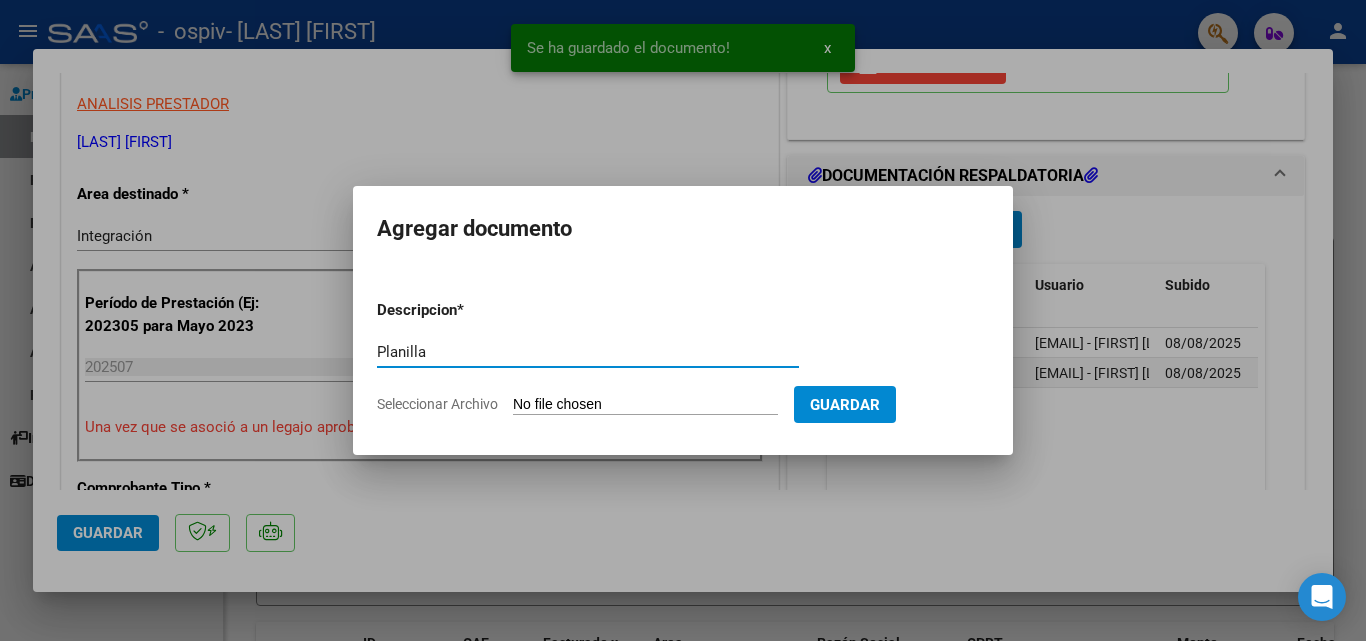type on "Planilla" 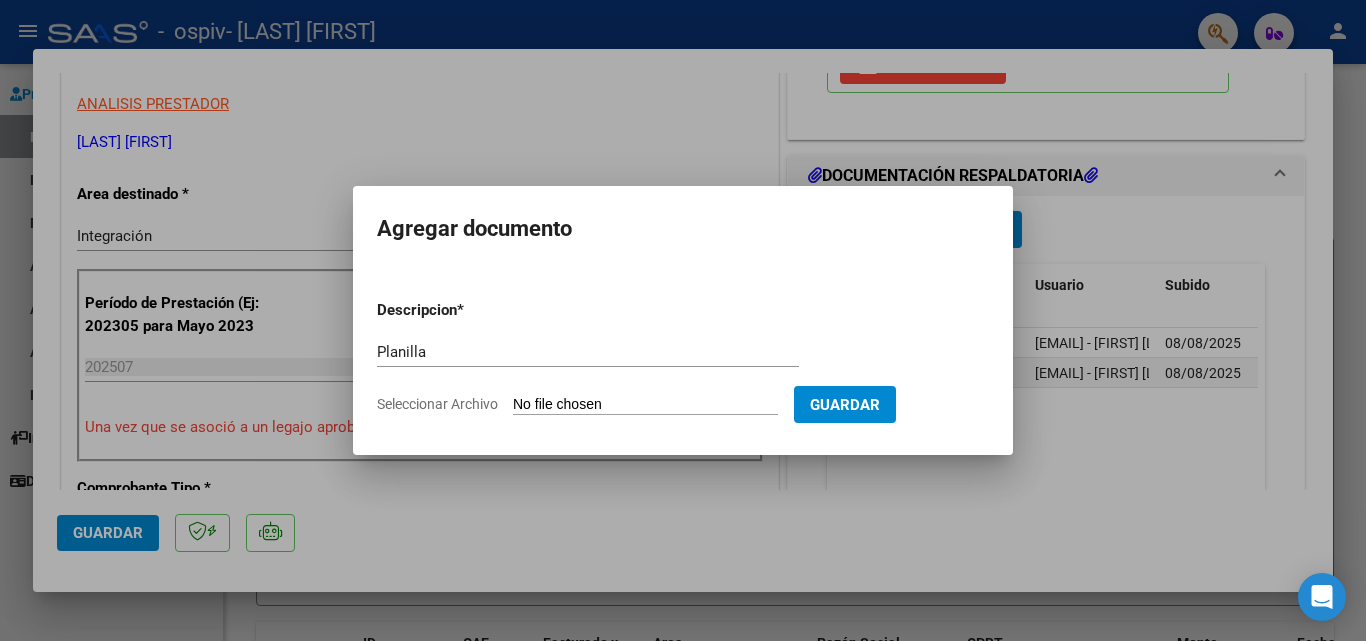 click on "Seleccionar Archivo" at bounding box center (645, 405) 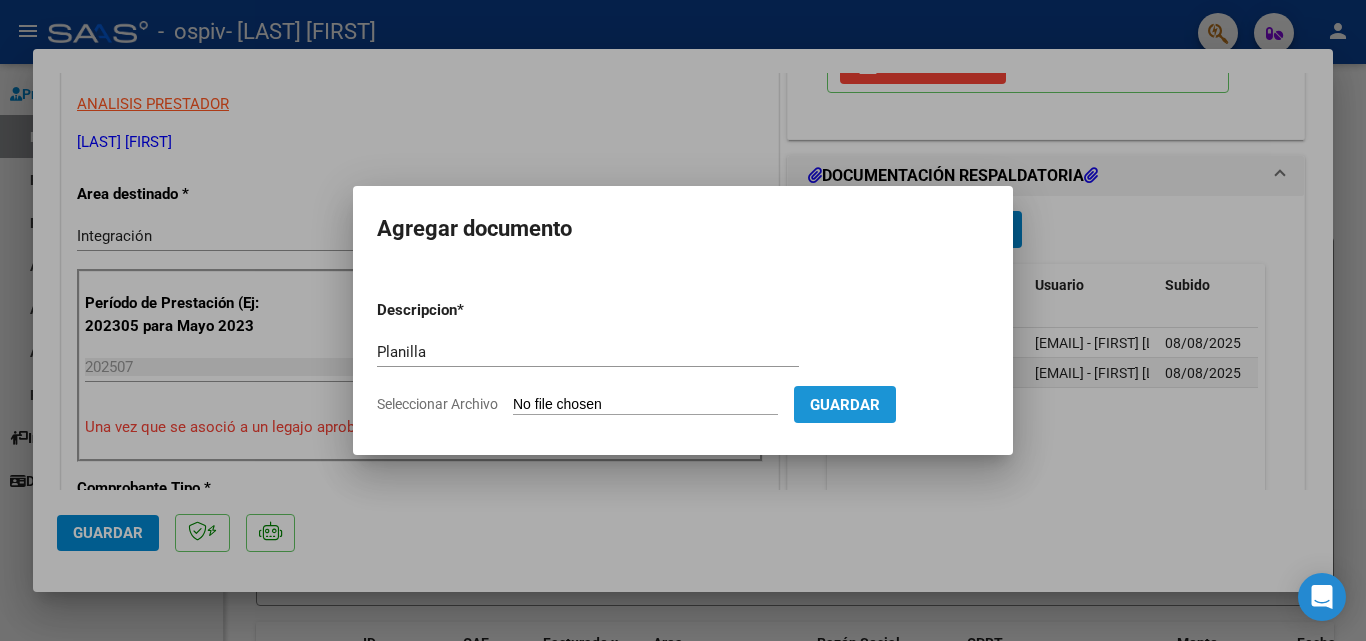 click on "Guardar" at bounding box center [845, 405] 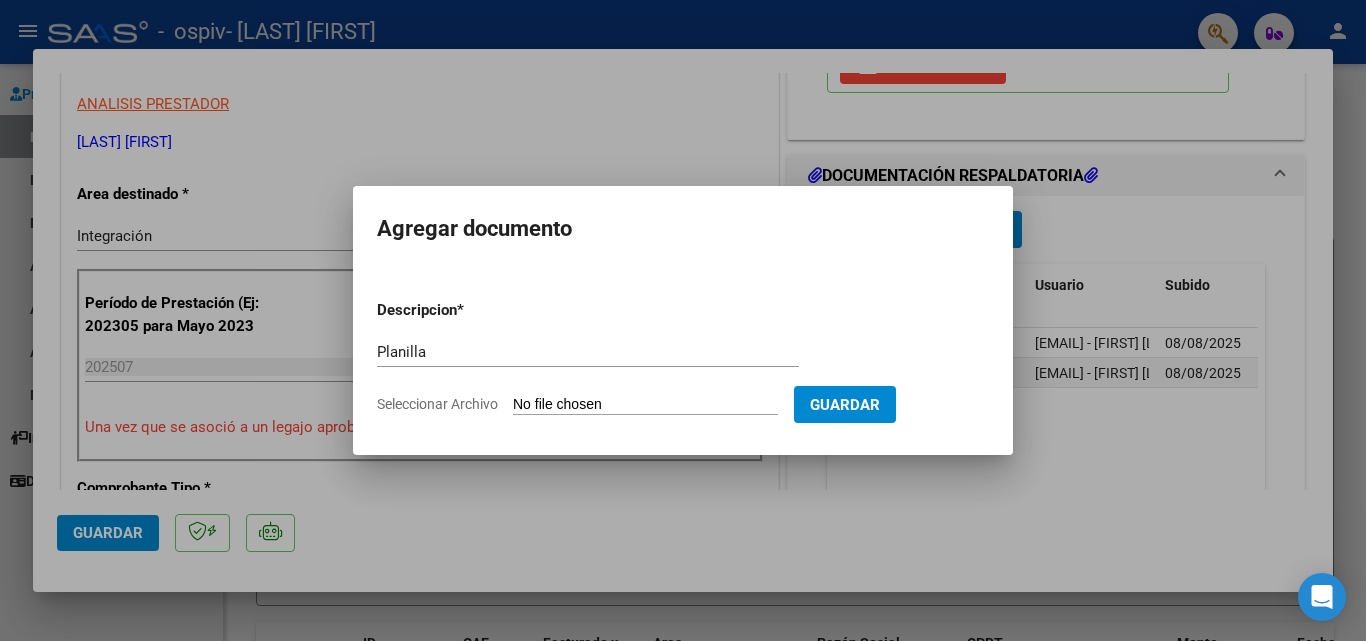click on "Seleccionar Archivo" at bounding box center [645, 405] 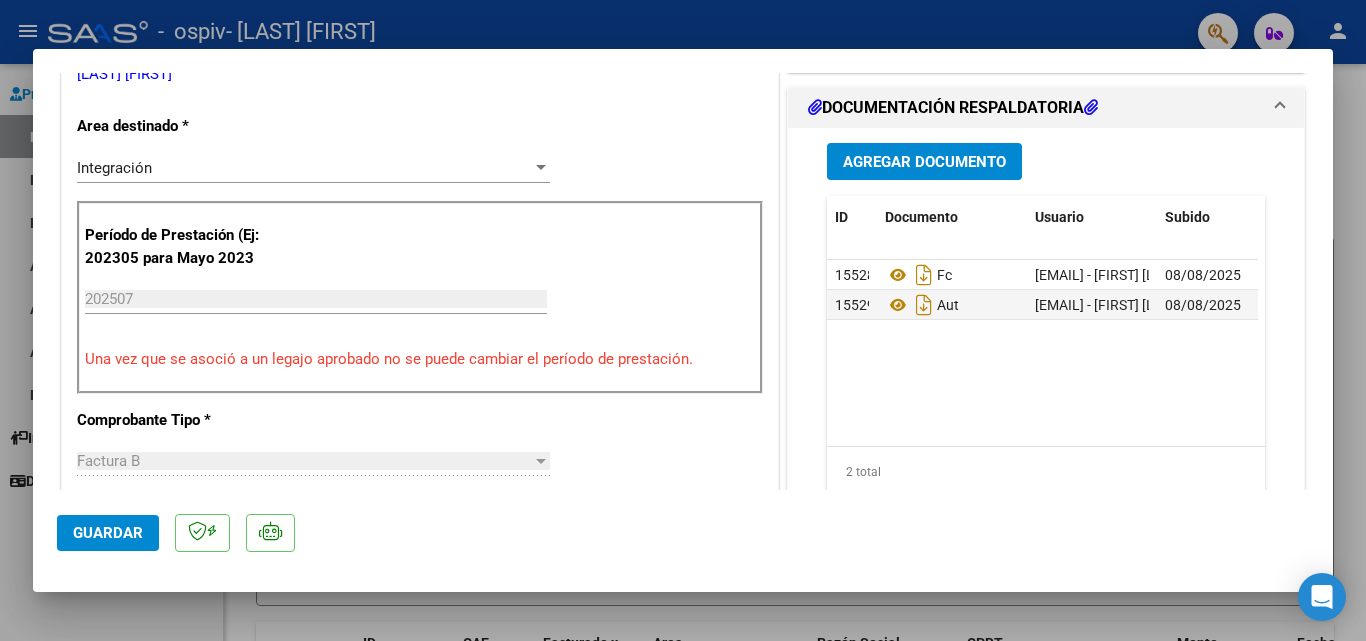 scroll, scrollTop: 500, scrollLeft: 0, axis: vertical 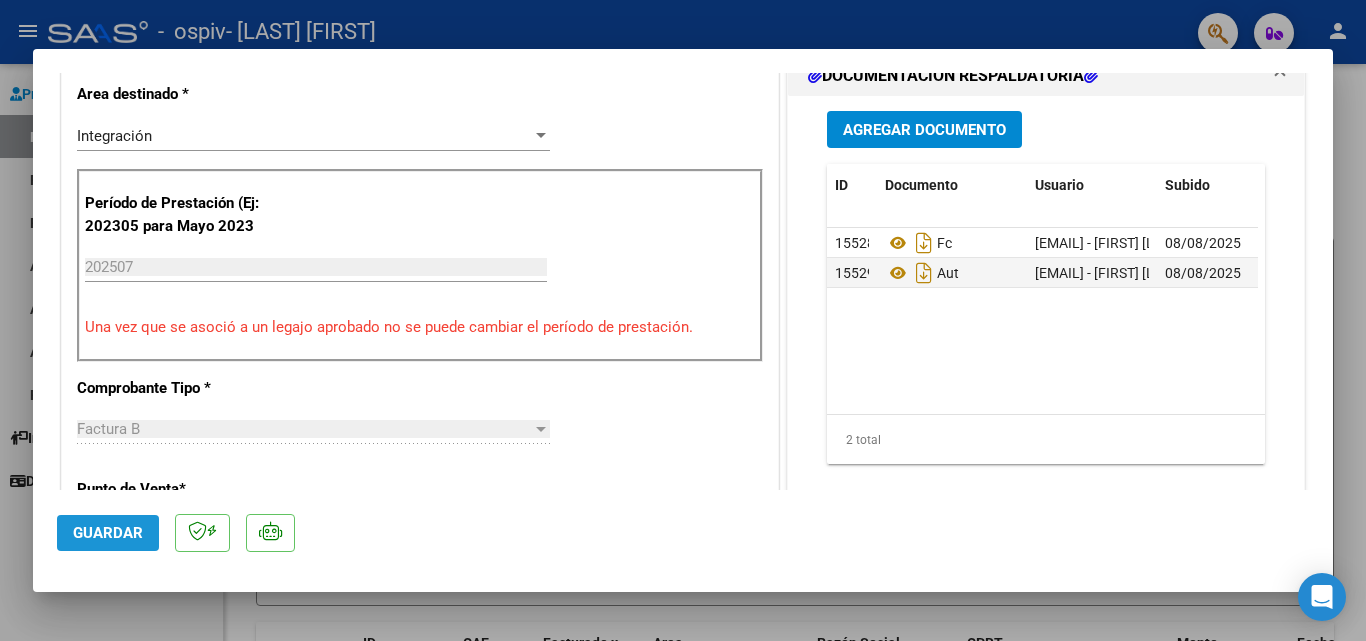 click on "Guardar" 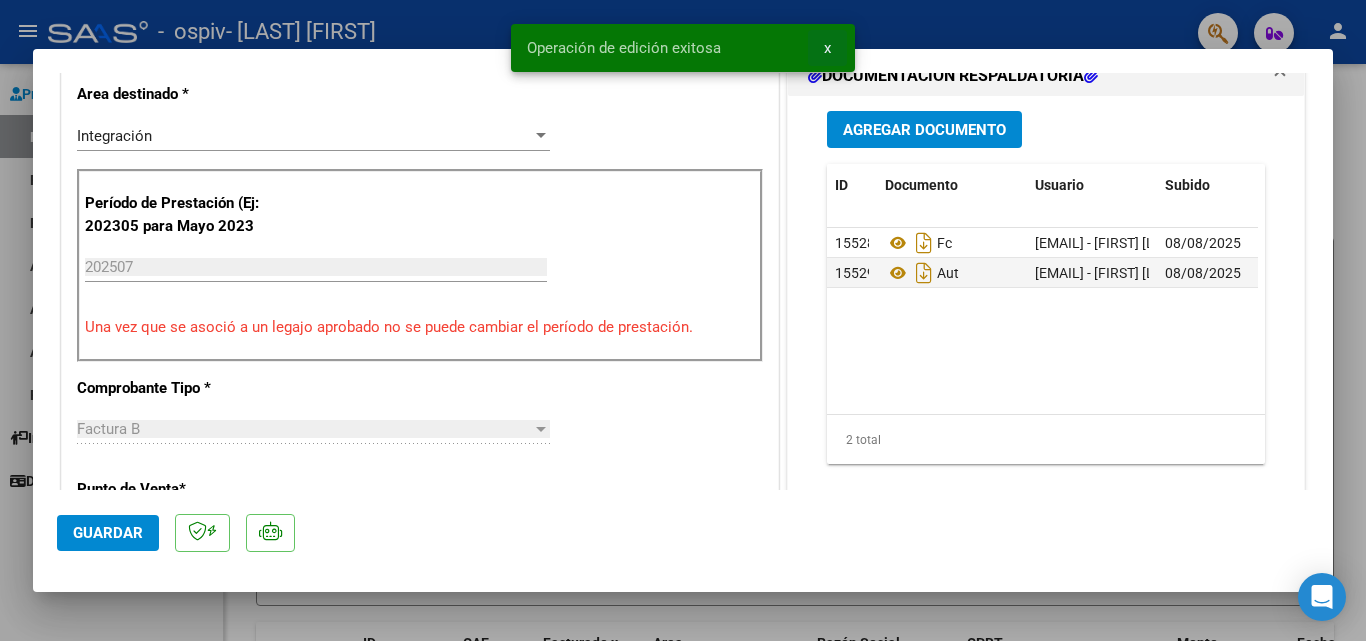 click on "x" at bounding box center [827, 48] 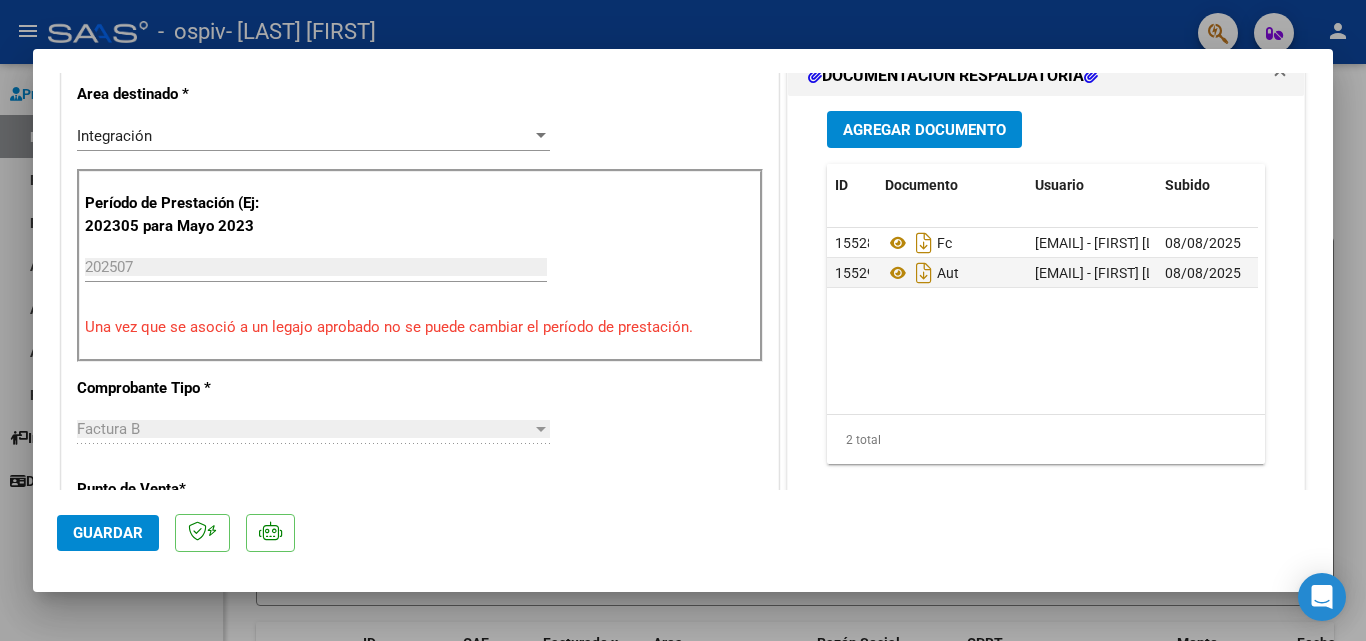 click on "COMPROBANTE VER COMPROBANTE       ESTADO:   Recibida. En proceso de confirmacion/aceptac por la OS.     El comprobante fue leído exitosamente.  DATOS DEL COMPROBANTE CUIT  *   27-16105392-4 Ingresar CUIT  ANALISIS PRESTADOR  NICOLSKY GABRIELA  ARCA Padrón  Area destinado * Integración Seleccionar Area Período de Prestación (Ej: 202305 para Mayo 2023    202507 Ingrese el Período de Prestación como indica el ejemplo   Una vez que se asoció a un legajo aprobado no se puede cambiar el período de prestación.   Comprobante Tipo * Factura B Seleccionar Tipo Punto de Venta  *   3 Ingresar el Nro.  Número  *   7100 Ingresar el Nro.  Monto  *   $ 435.376,56 Ingresar el monto  Fecha del Cpbt.  *   2025-08-05 Ingresar la fecha  CAE / CAEA (no ingrese CAI)    75314128731311 Ingresar el CAE o CAEA (no ingrese CAI)  Fecha de Vencimiento    2025-08-15 Ingresar la fecha  Ref. Externa    1 Ingresar la ref.  N° Liquidación    1 Ingresar el N° Liquidación  COMENTARIOS Comentarios del Prestador / Gerenciador:" at bounding box center (683, 320) 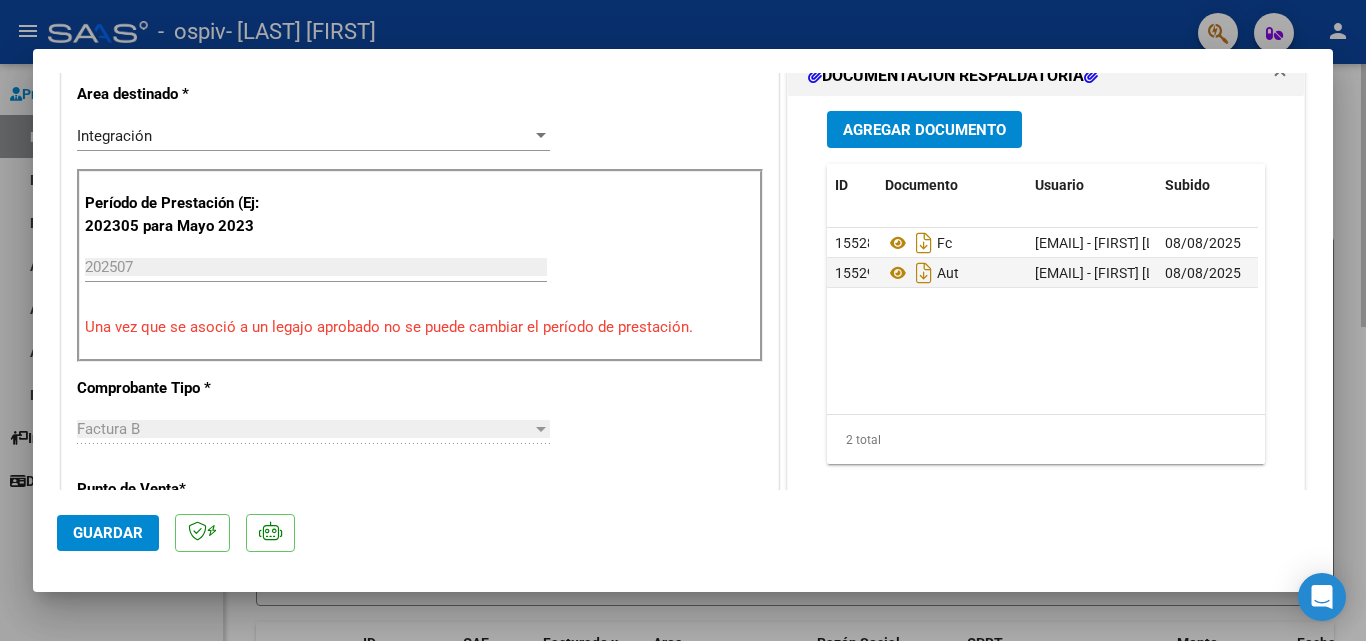 type 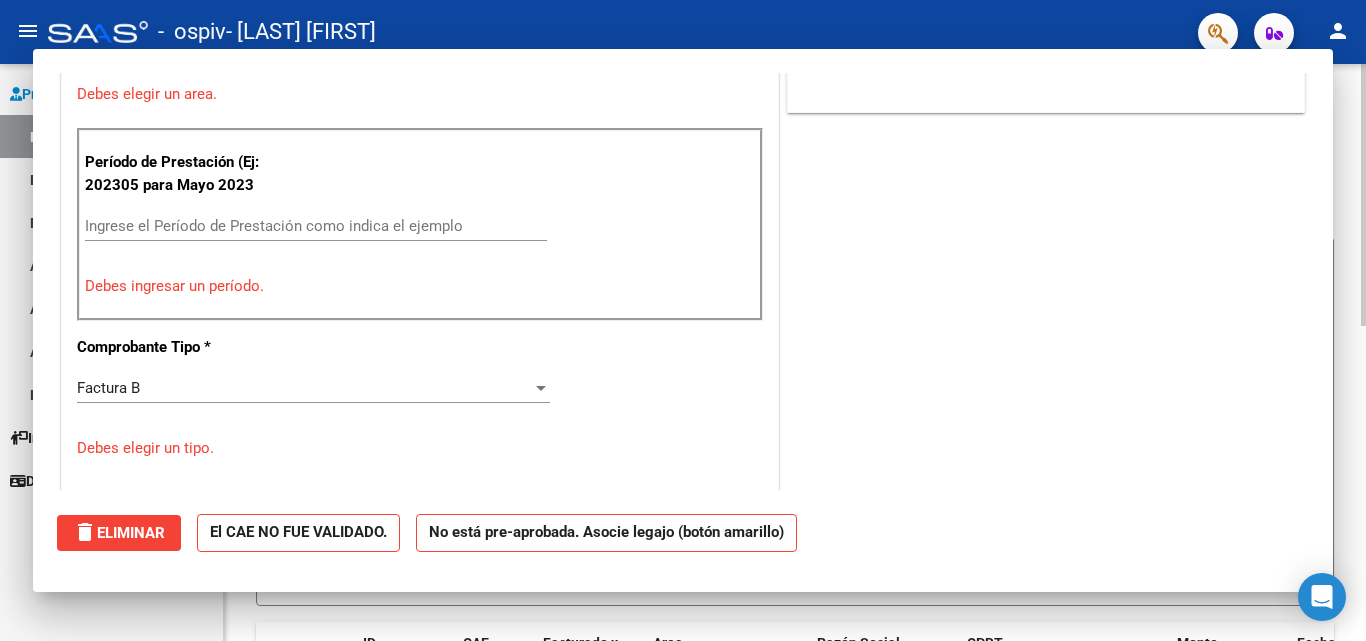 scroll, scrollTop: 414, scrollLeft: 0, axis: vertical 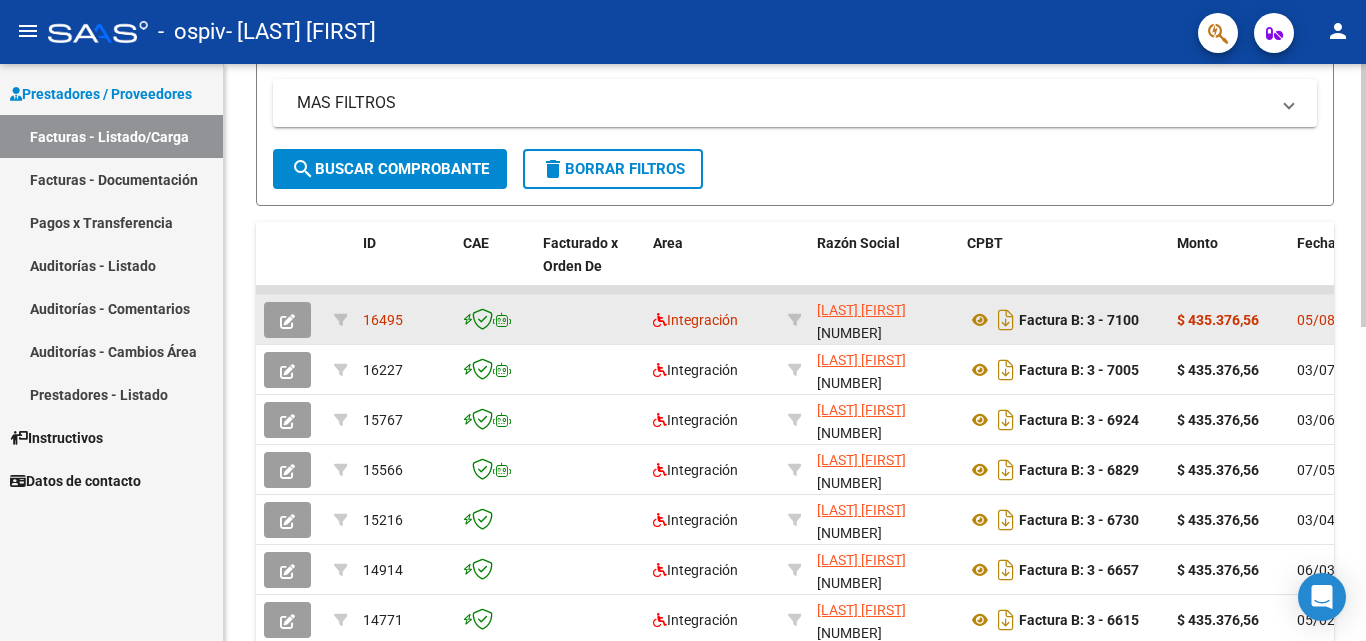 click 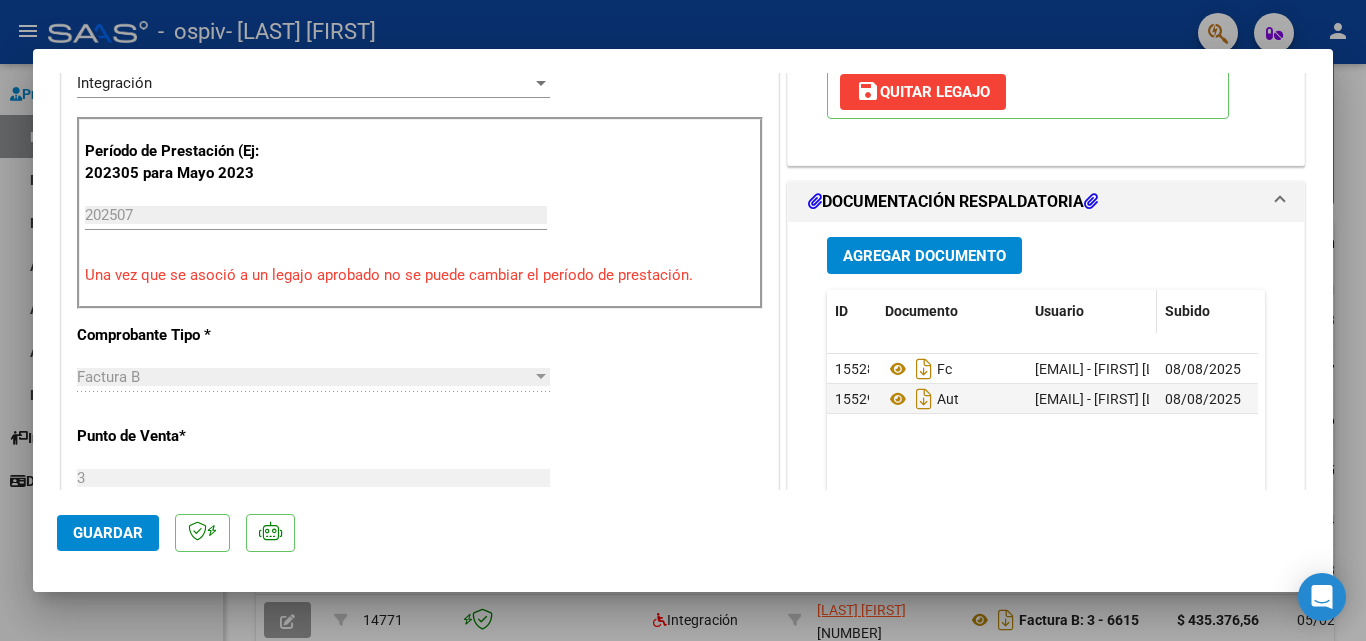 scroll, scrollTop: 500, scrollLeft: 0, axis: vertical 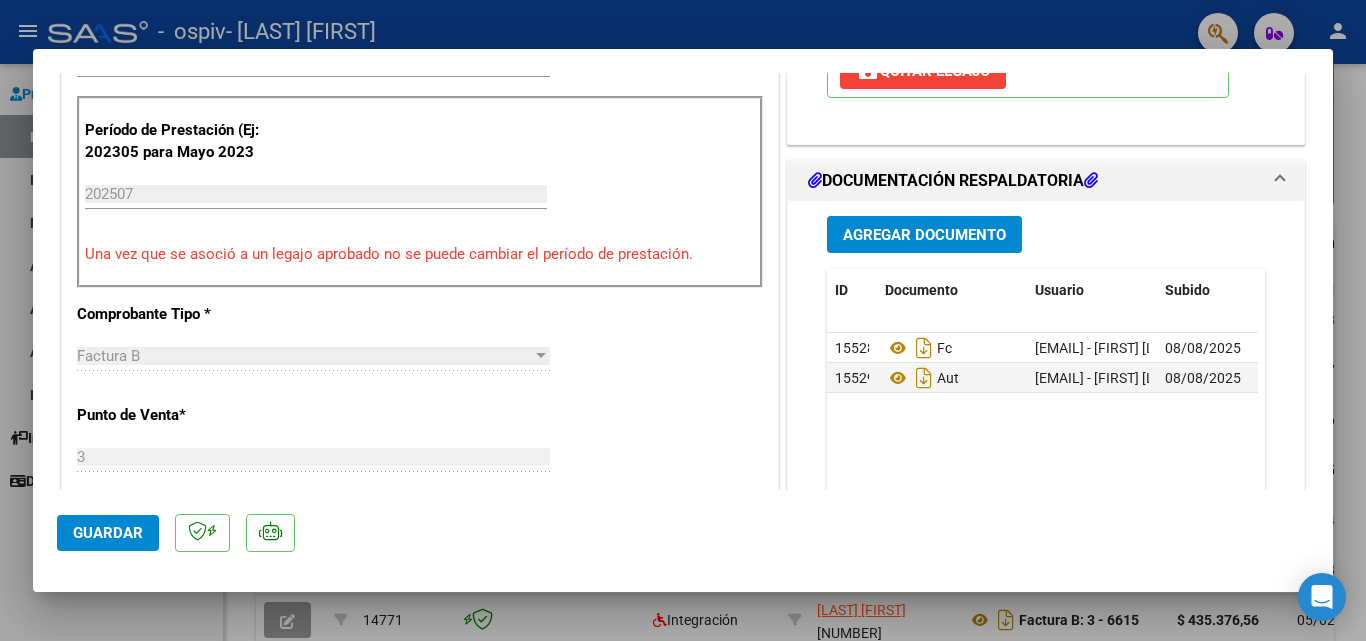 click at bounding box center (683, 320) 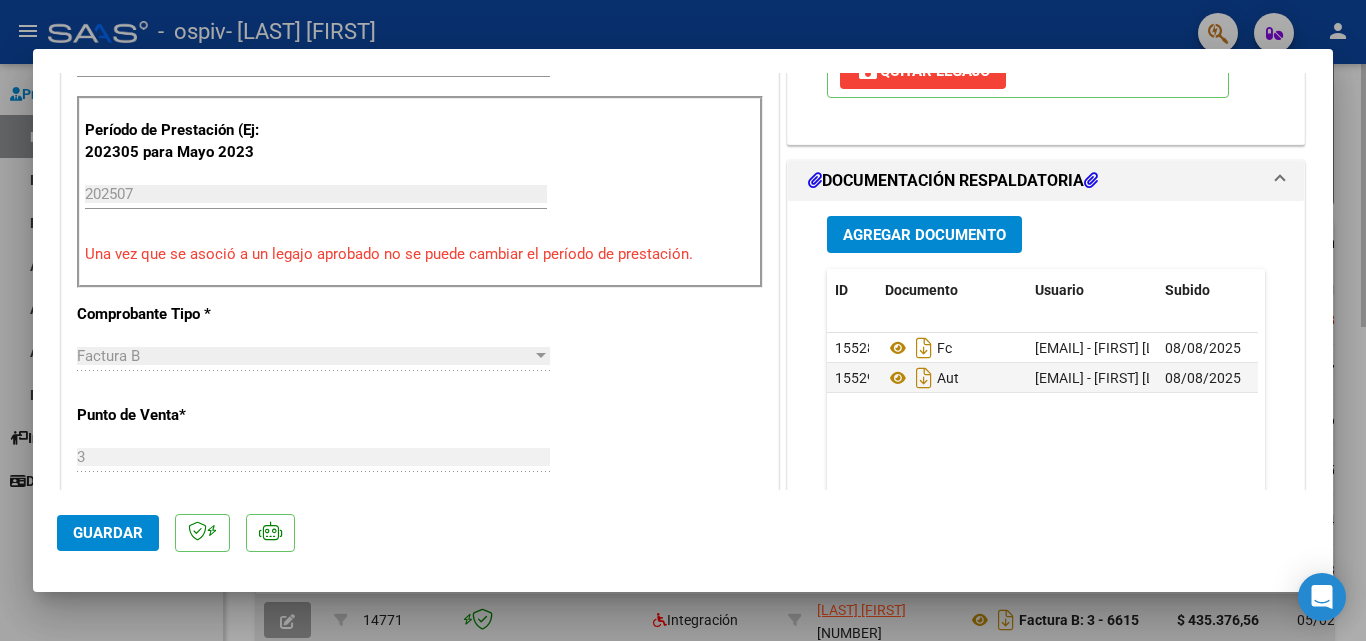 type 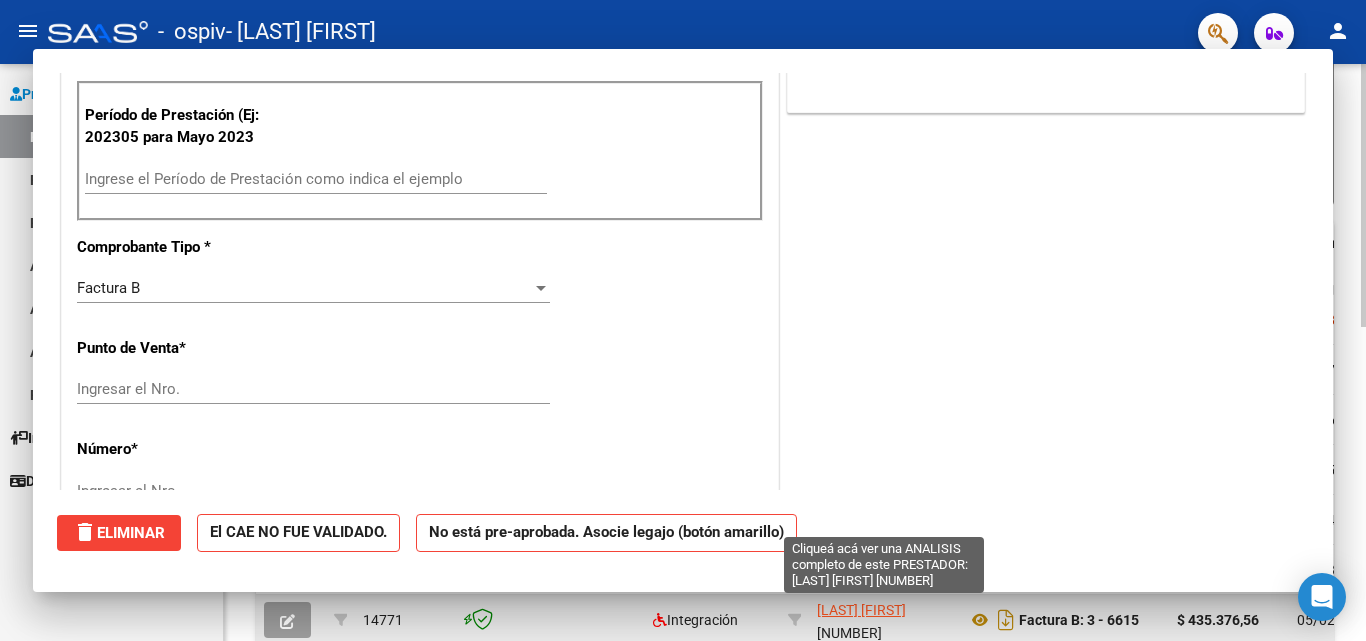 scroll, scrollTop: 485, scrollLeft: 0, axis: vertical 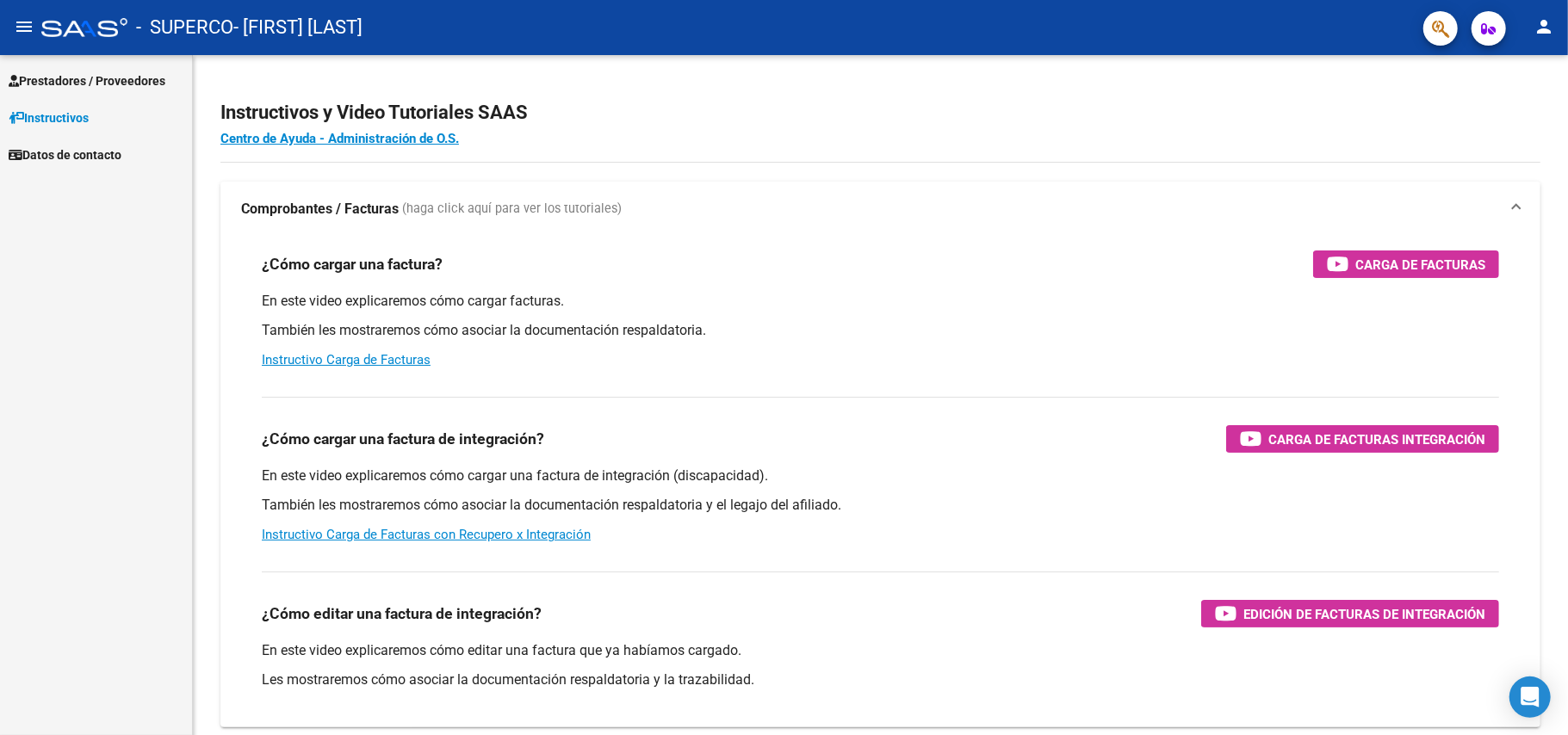 click 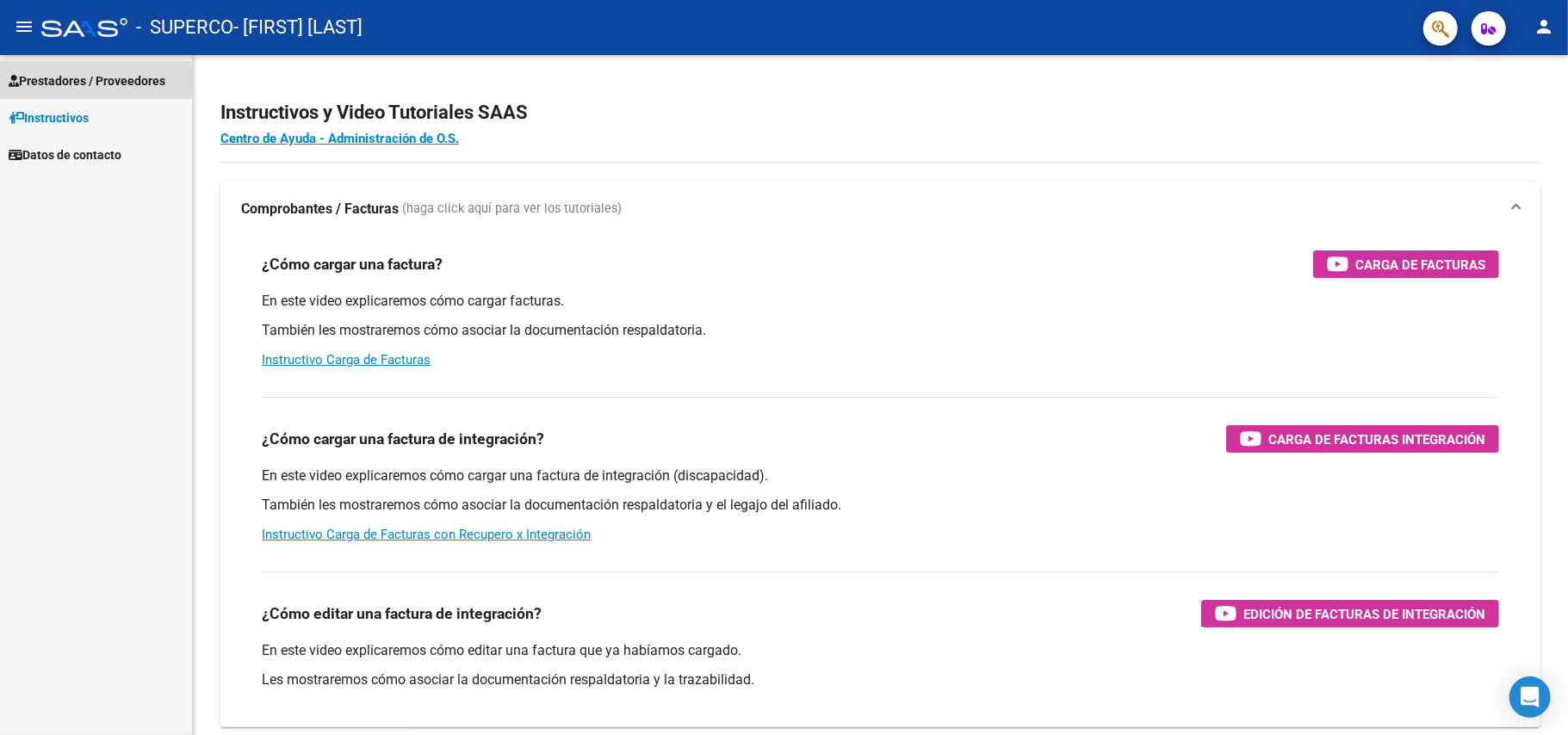 click on "Prestadores / Proveedores" at bounding box center (87, 81) 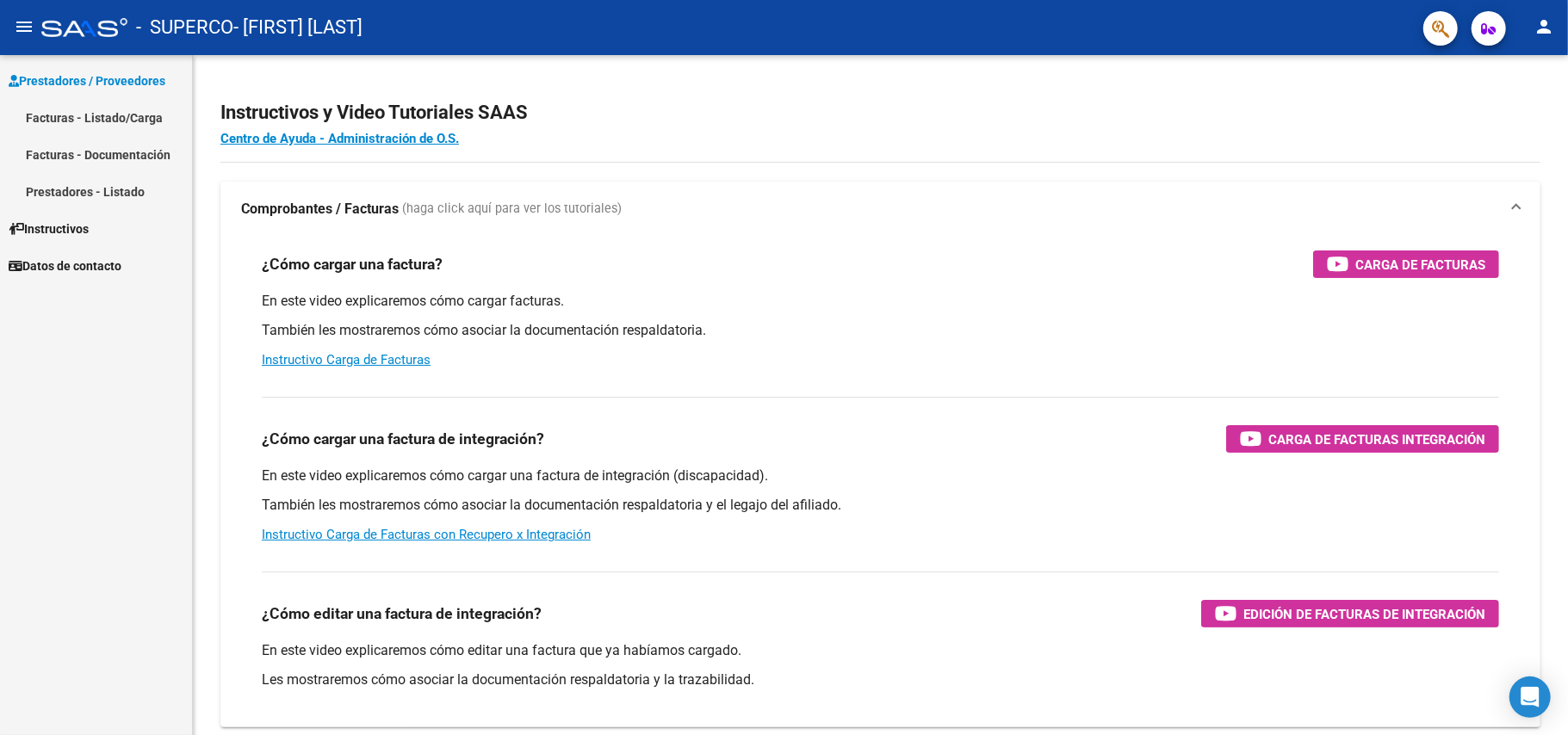 click on "Facturas - Listado/Carga" at bounding box center (96, 117) 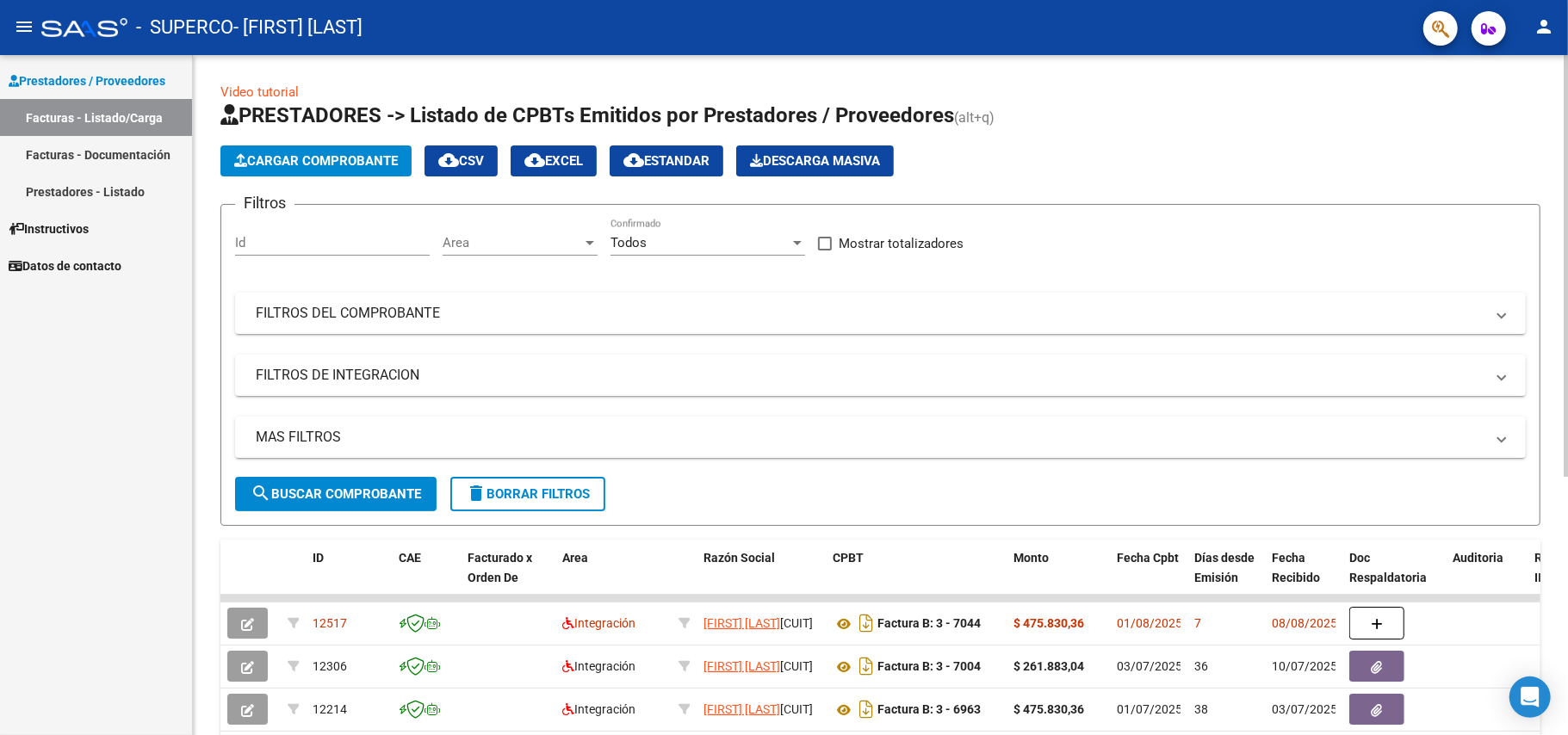 click on "Cargar Comprobante" 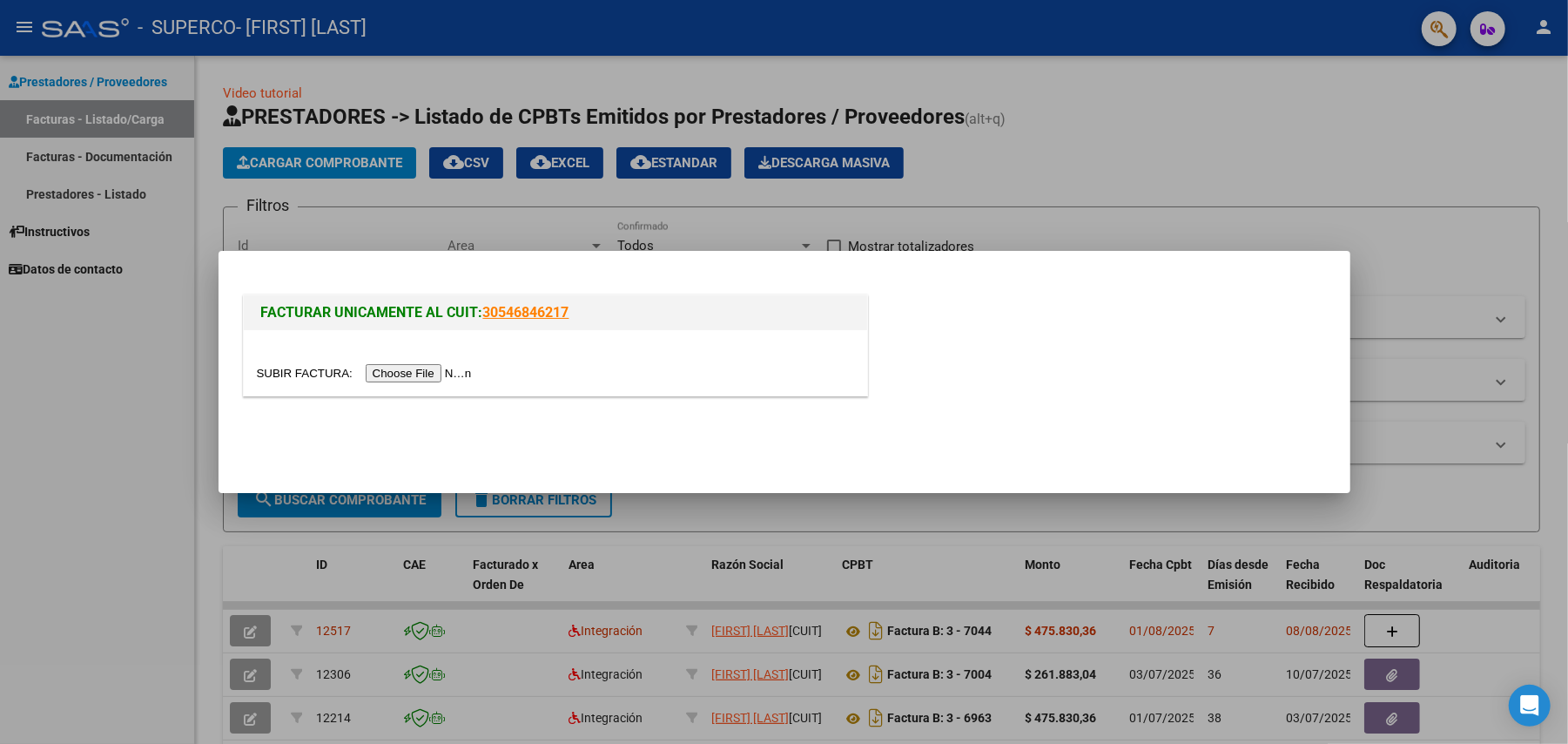 click at bounding box center (367, 373) 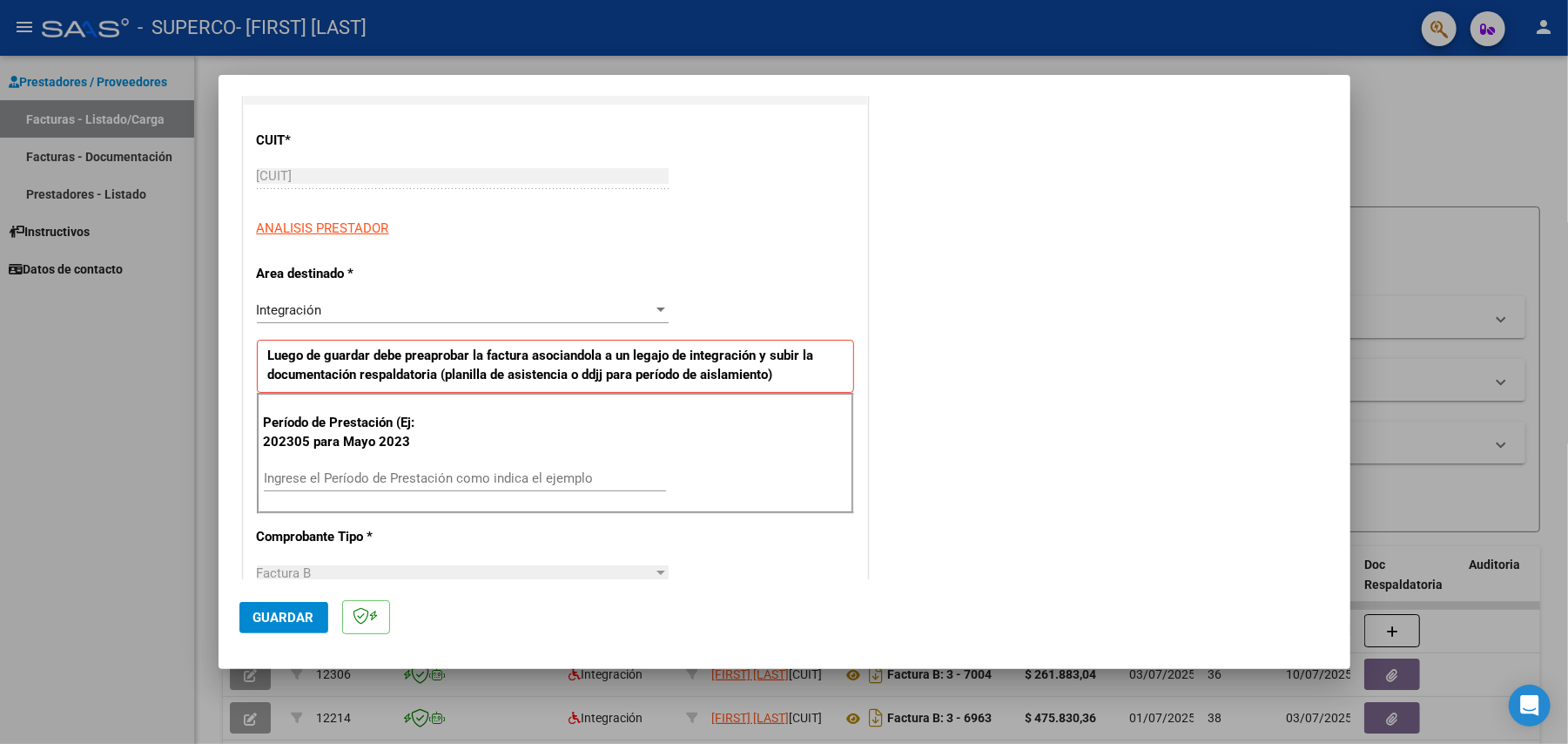 scroll, scrollTop: 232, scrollLeft: 0, axis: vertical 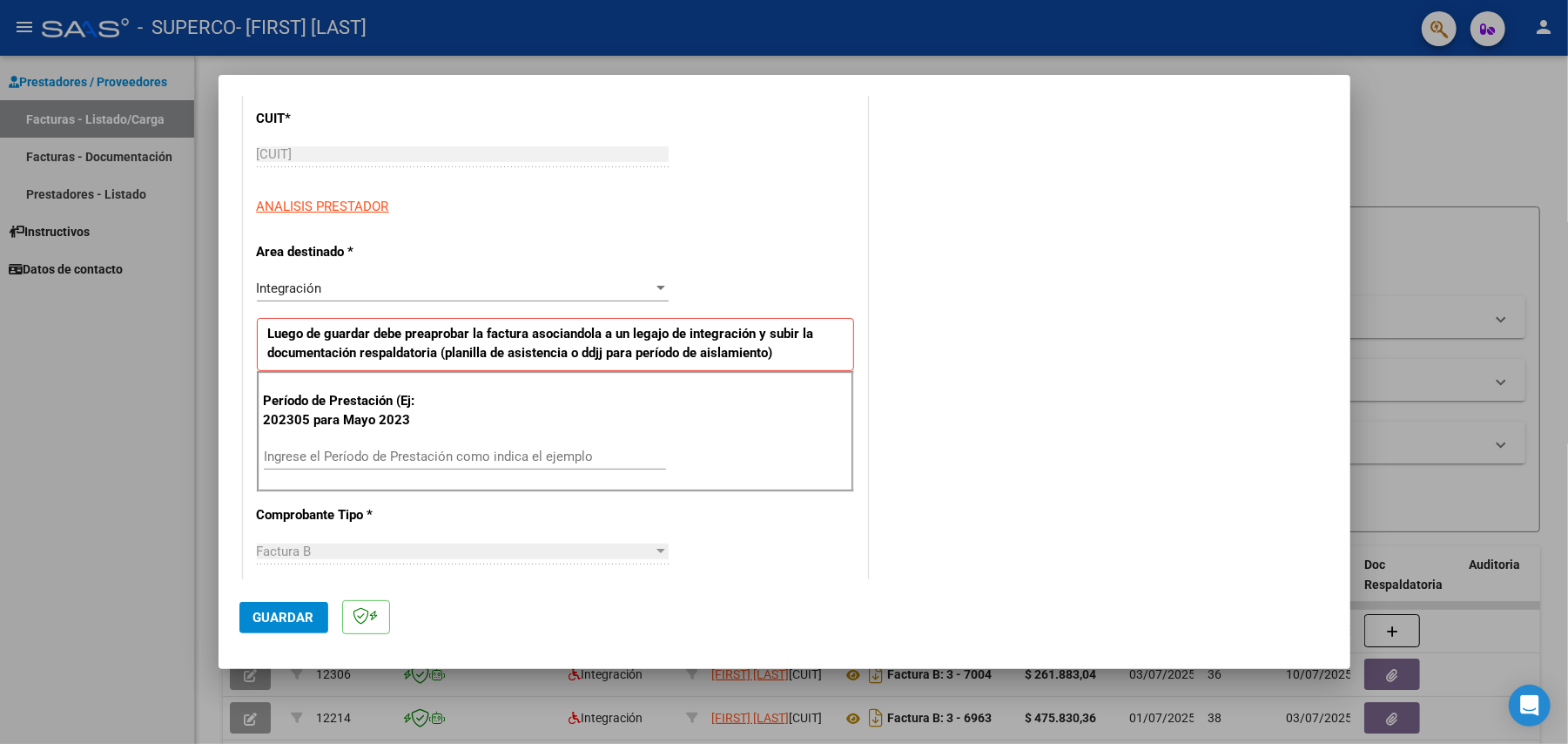 click on "Integración Seleccionar Area" at bounding box center (462, 288) 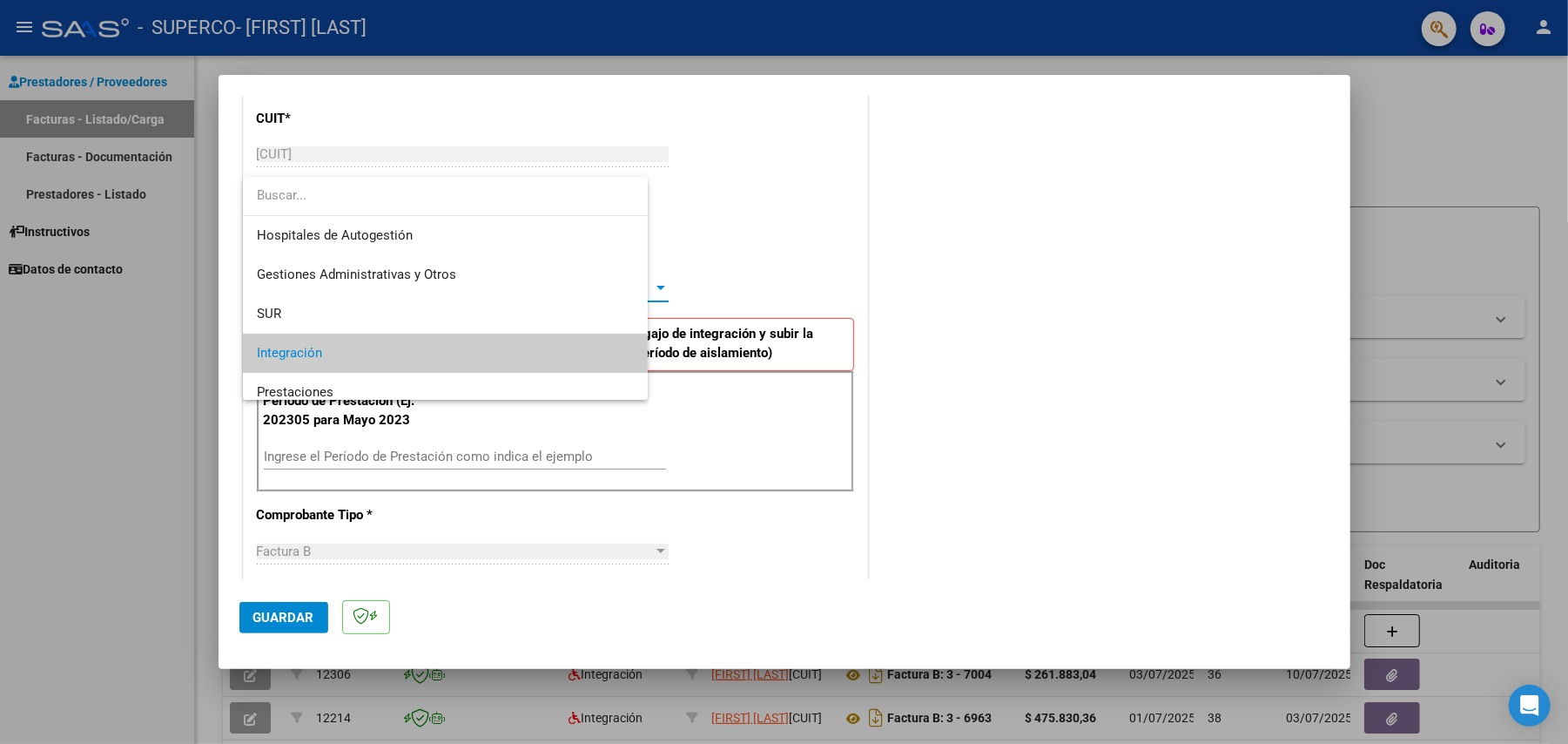 scroll, scrollTop: 64, scrollLeft: 0, axis: vertical 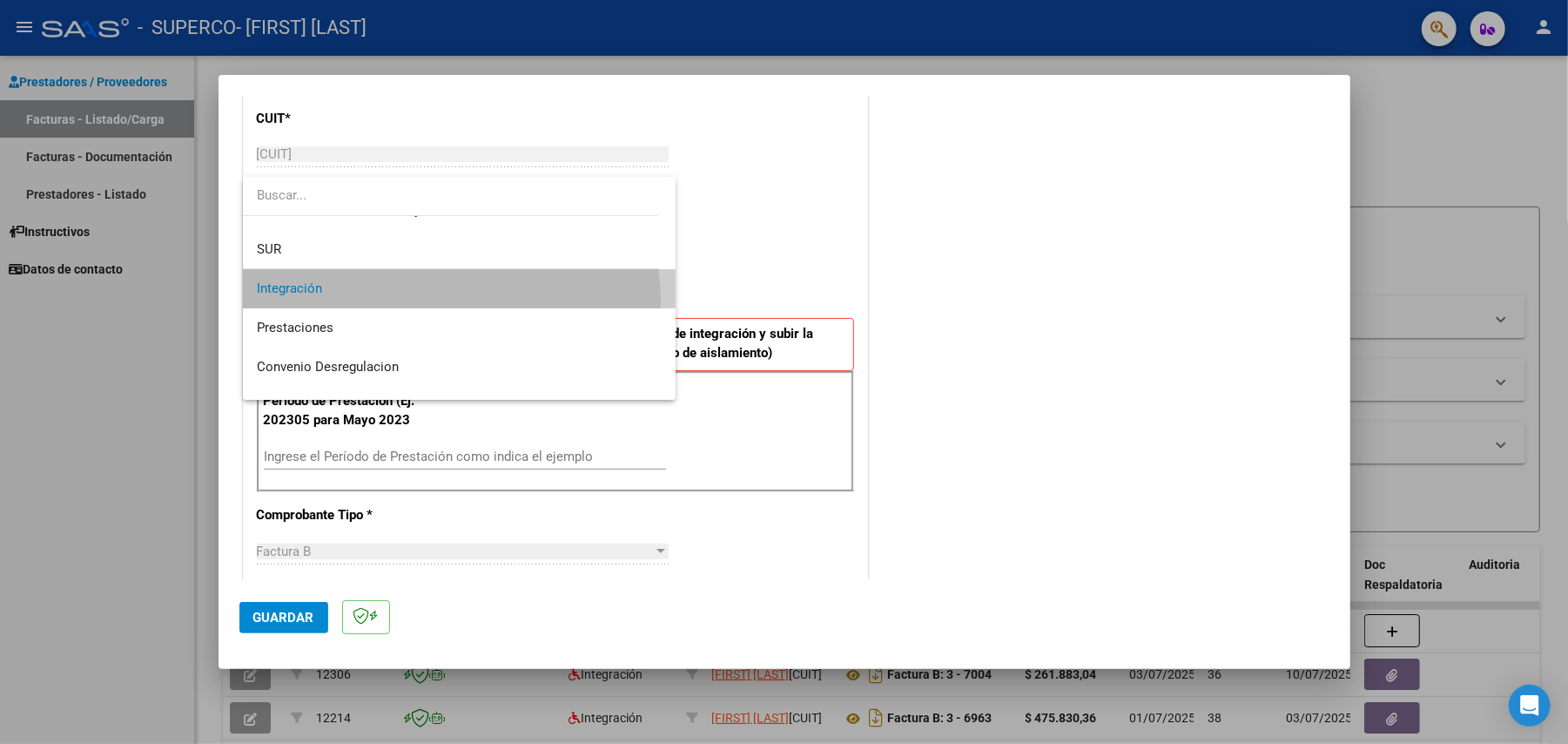 click on "Integración" at bounding box center [459, 288] 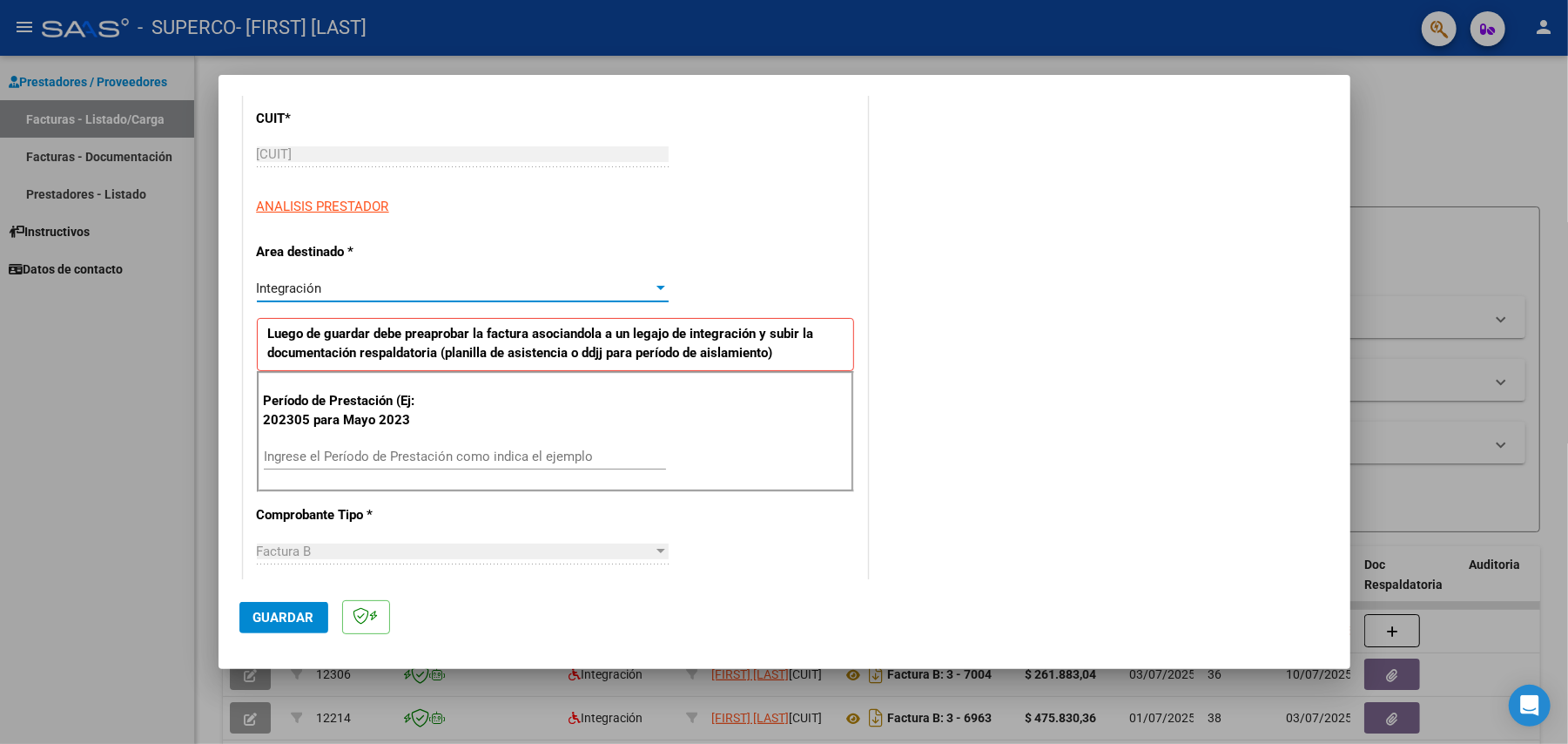 click on "Ingrese el Período de Prestación como indica el ejemplo" at bounding box center (465, 457) 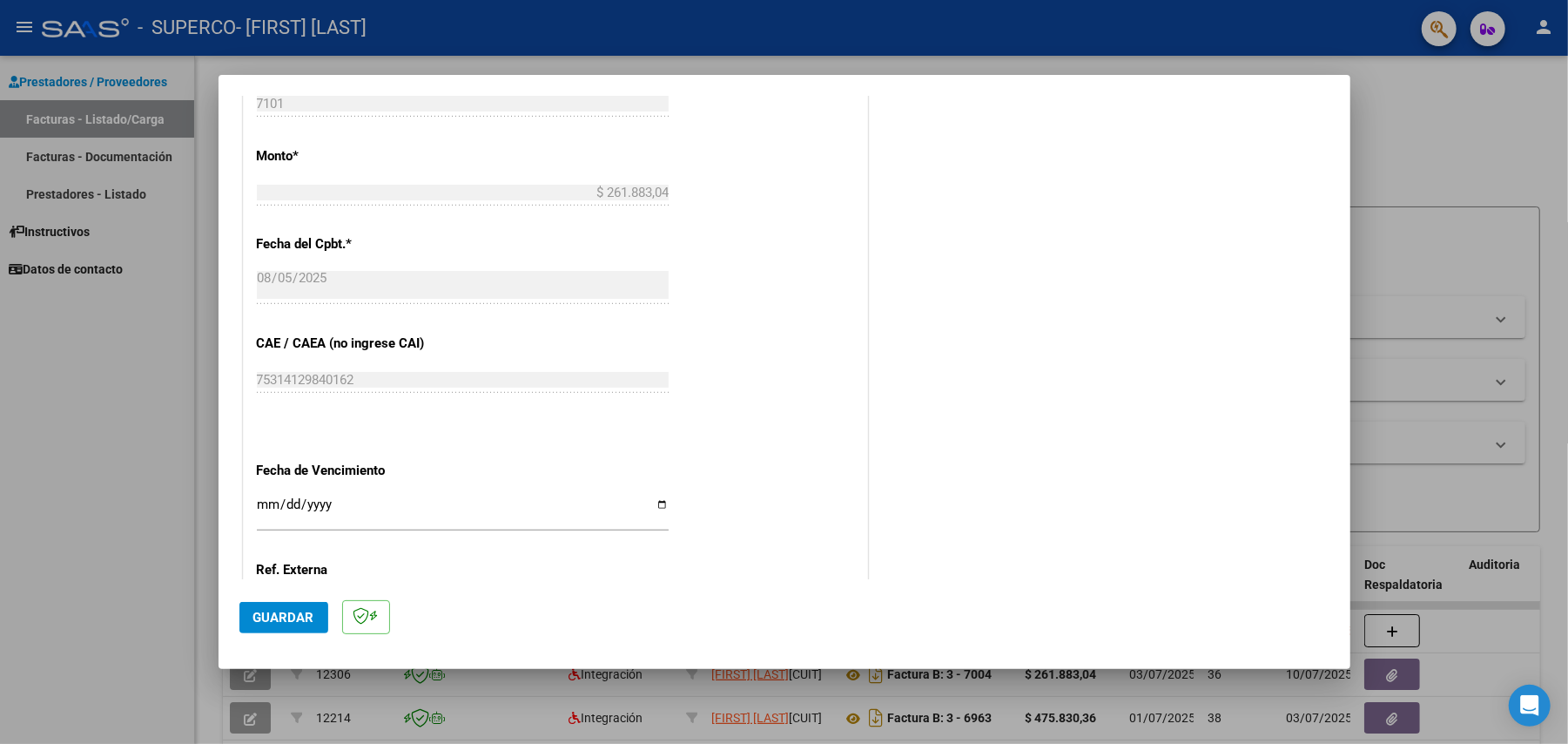 scroll, scrollTop: 1019, scrollLeft: 0, axis: vertical 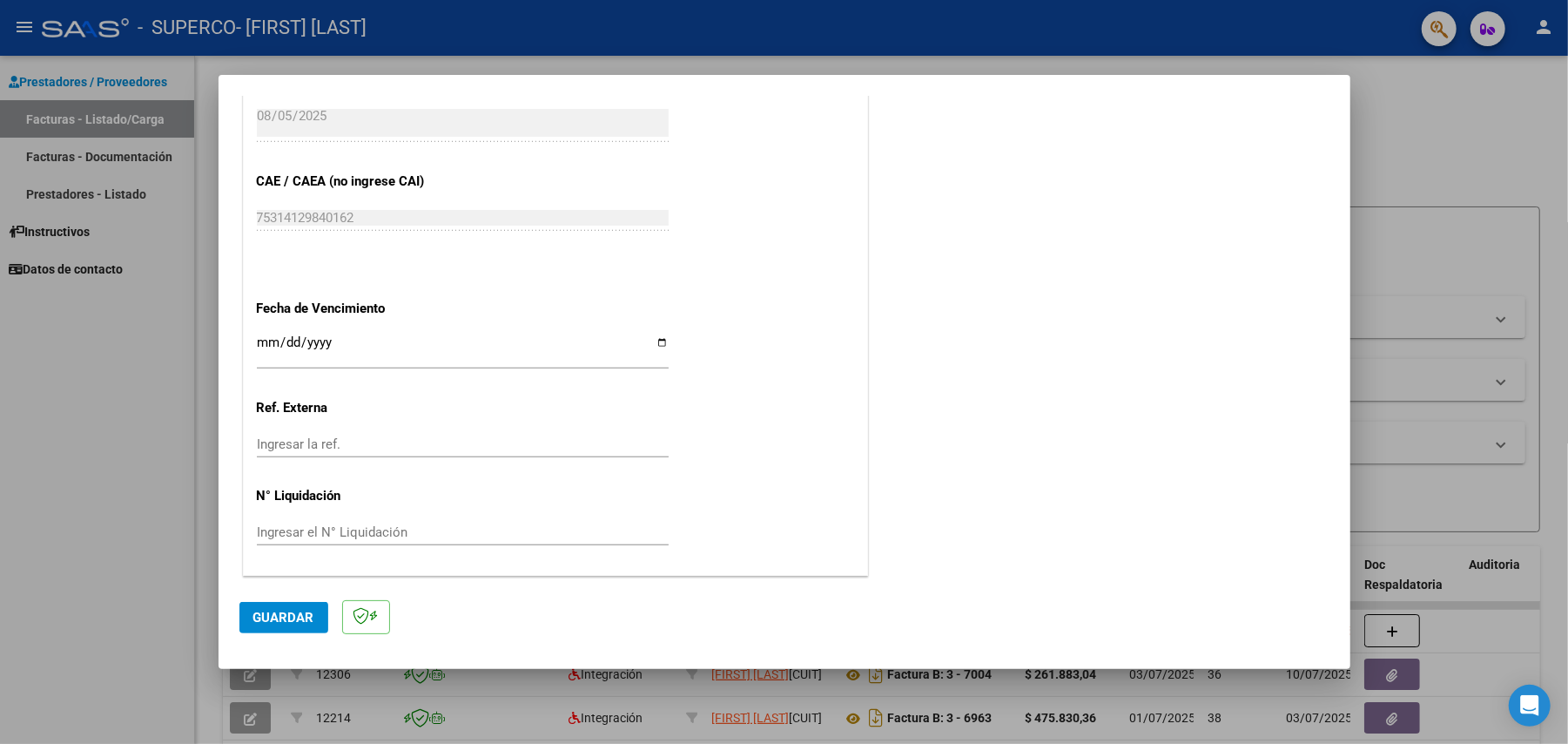 type on "202507" 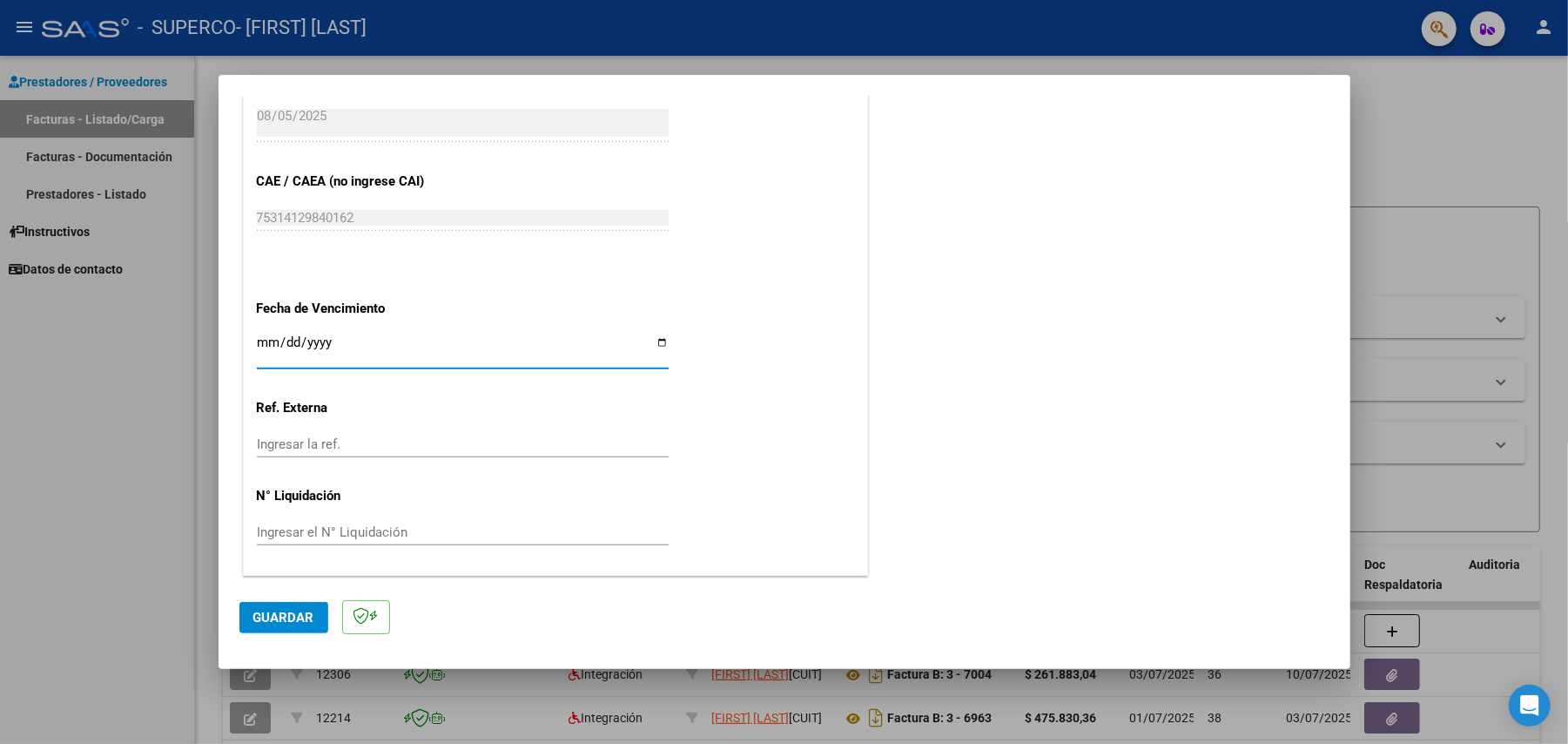 type on "2025-08-15" 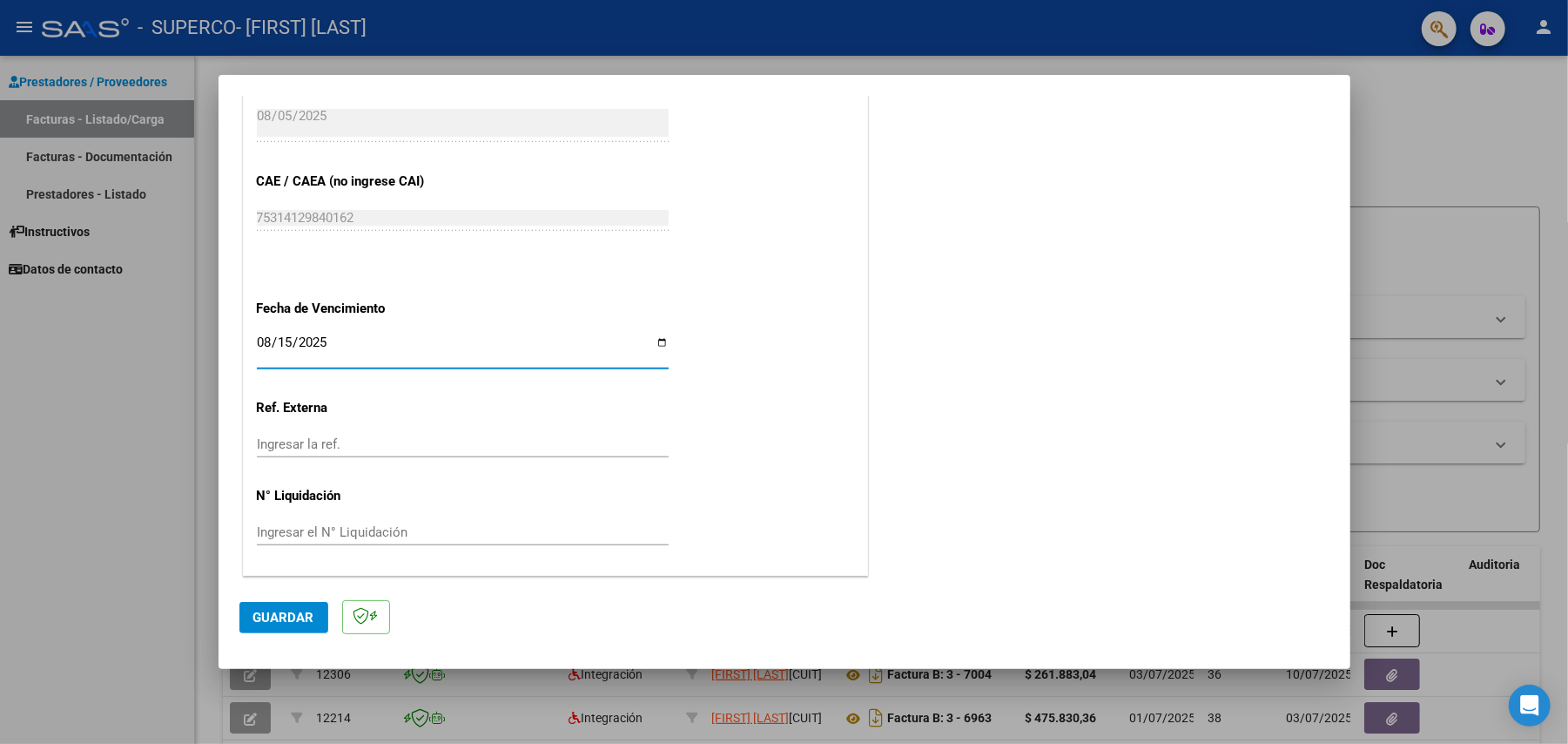 click on "Ingresar la ref." at bounding box center [462, 444] 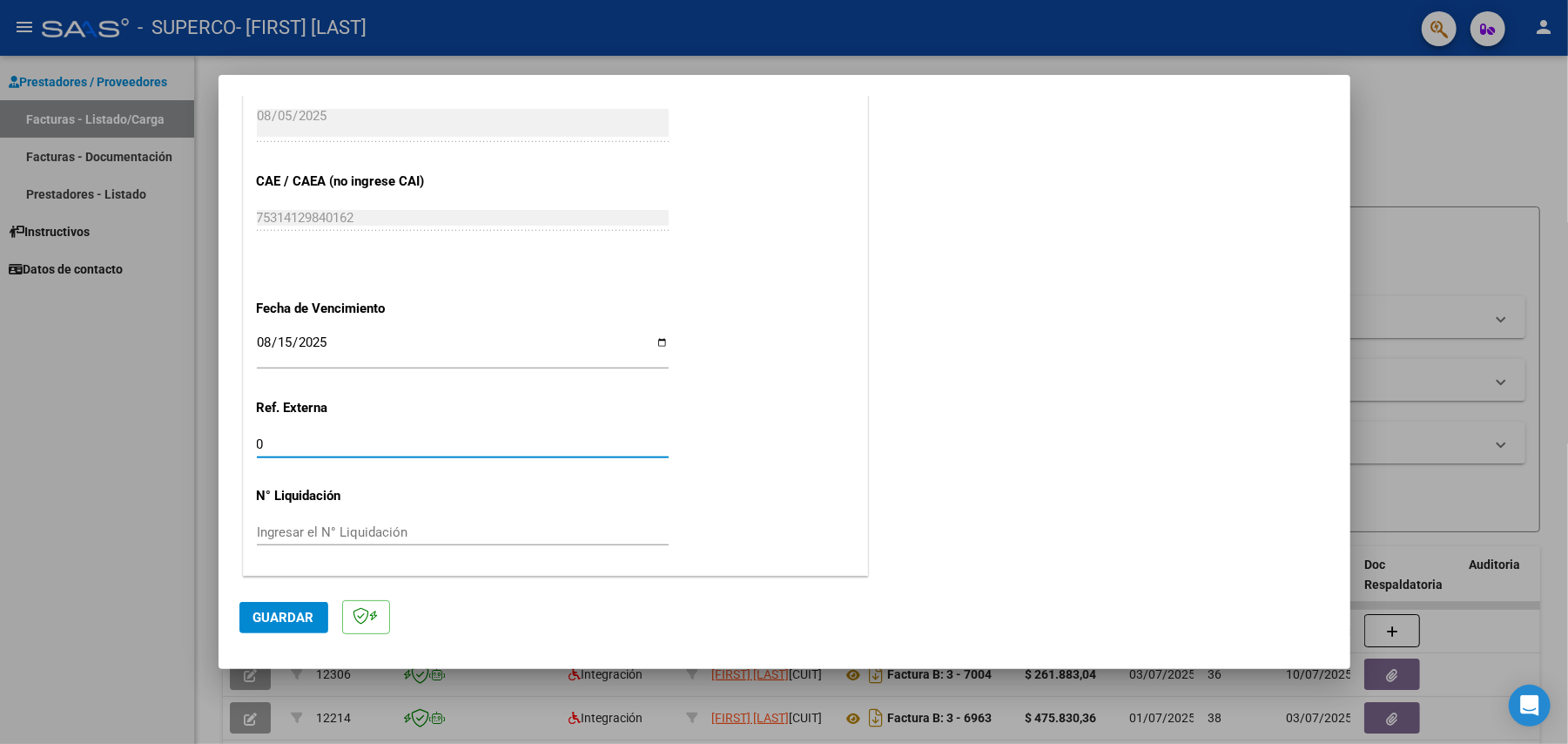type on "0" 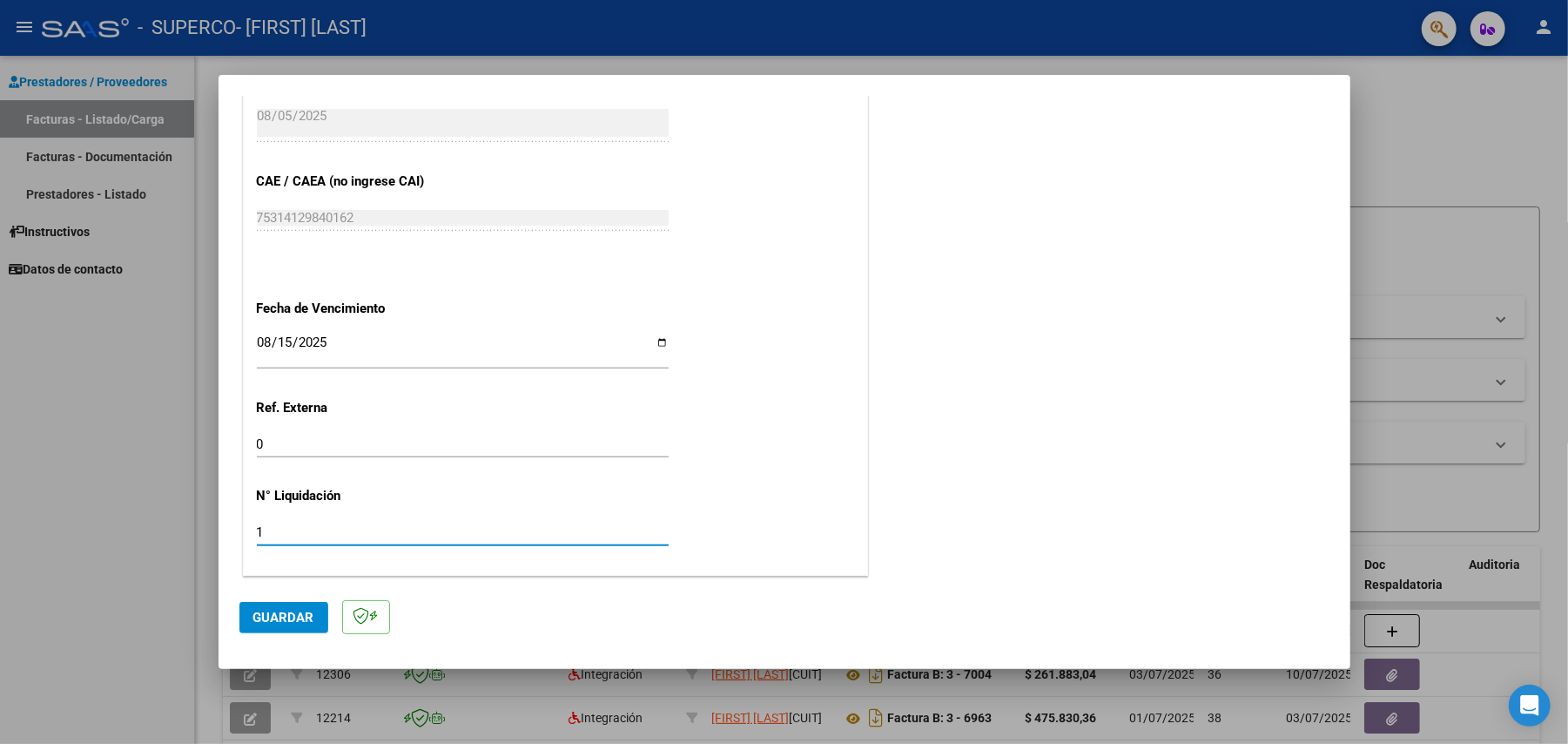 type on "1" 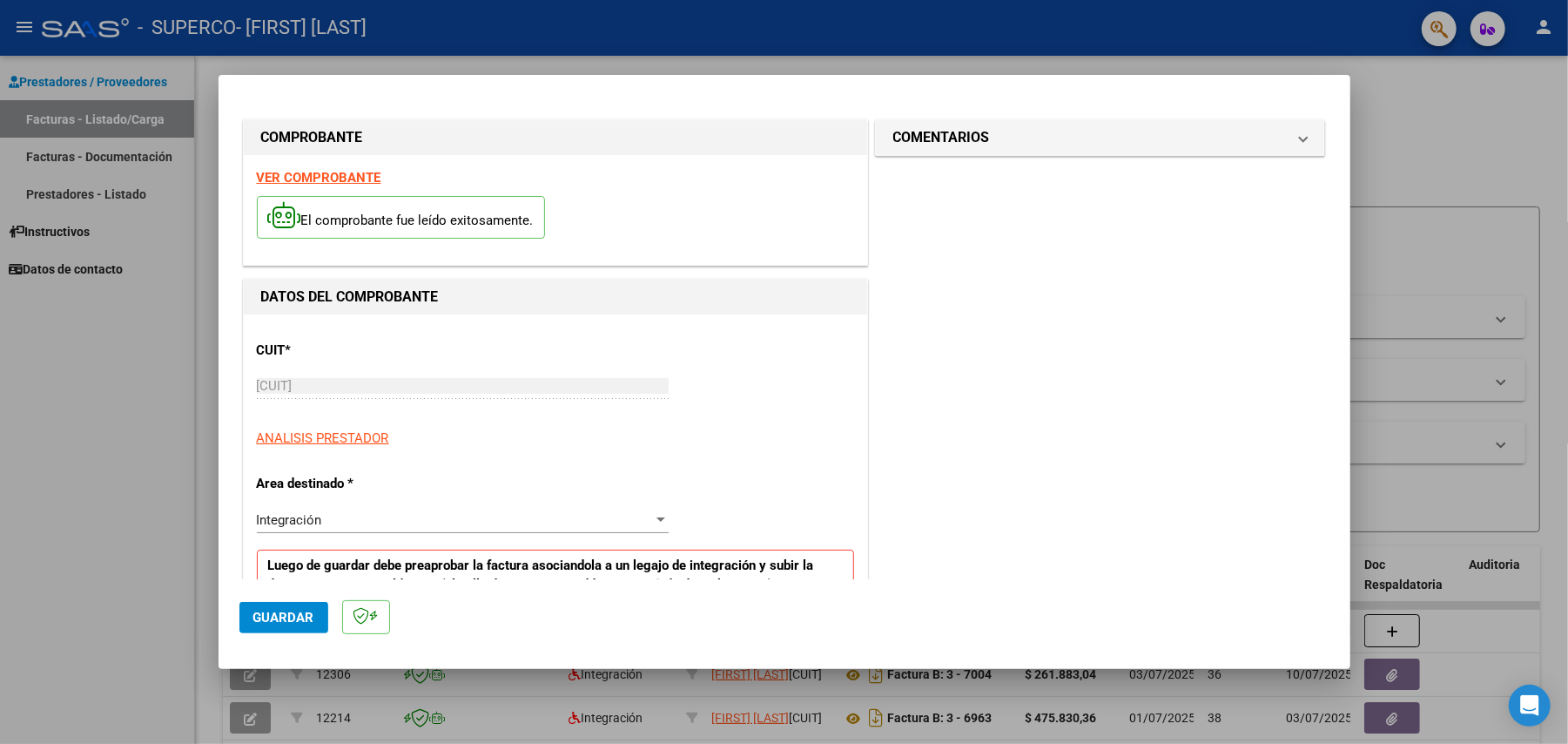 click on "Guardar" 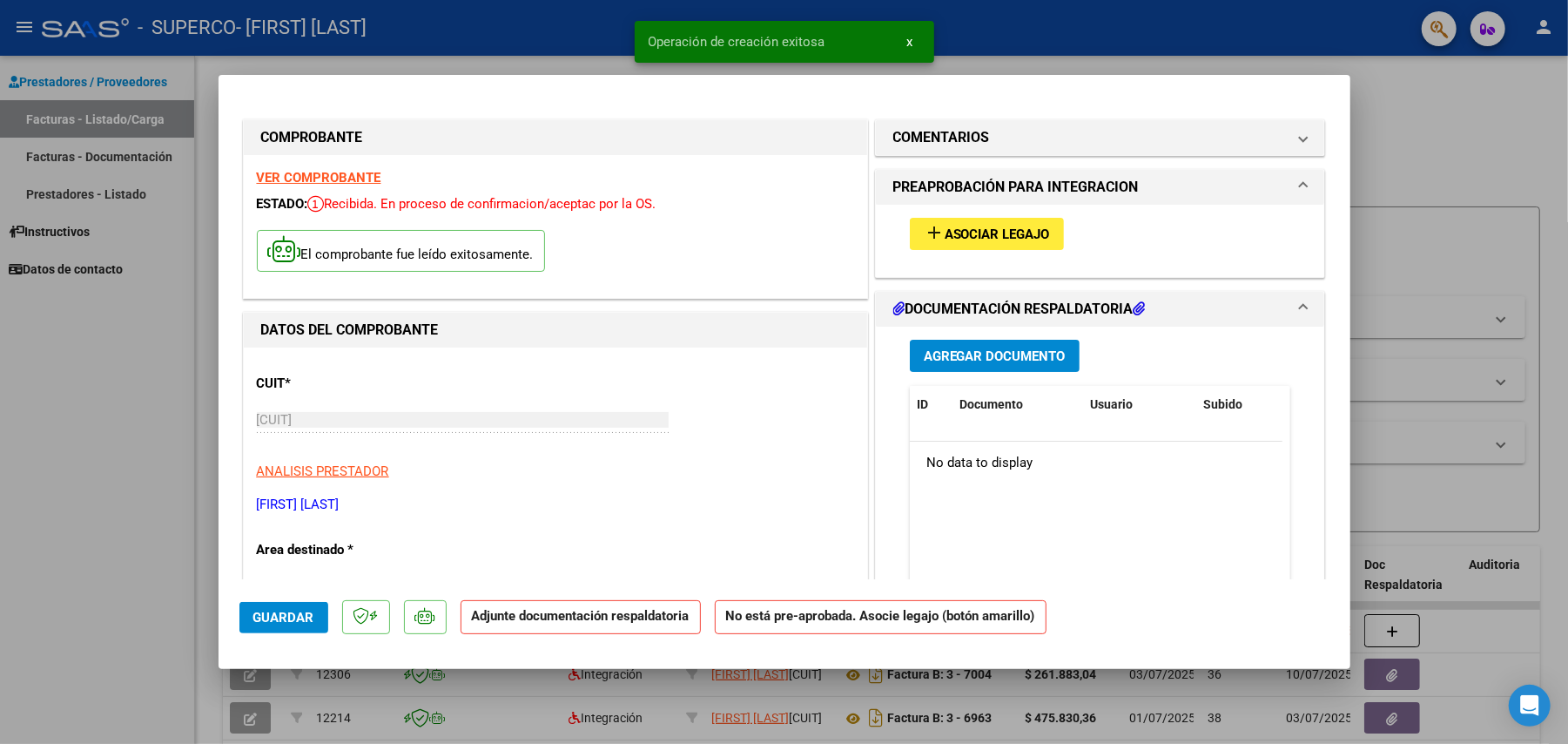 click on "add Asociar Legajo" at bounding box center [986, 233] 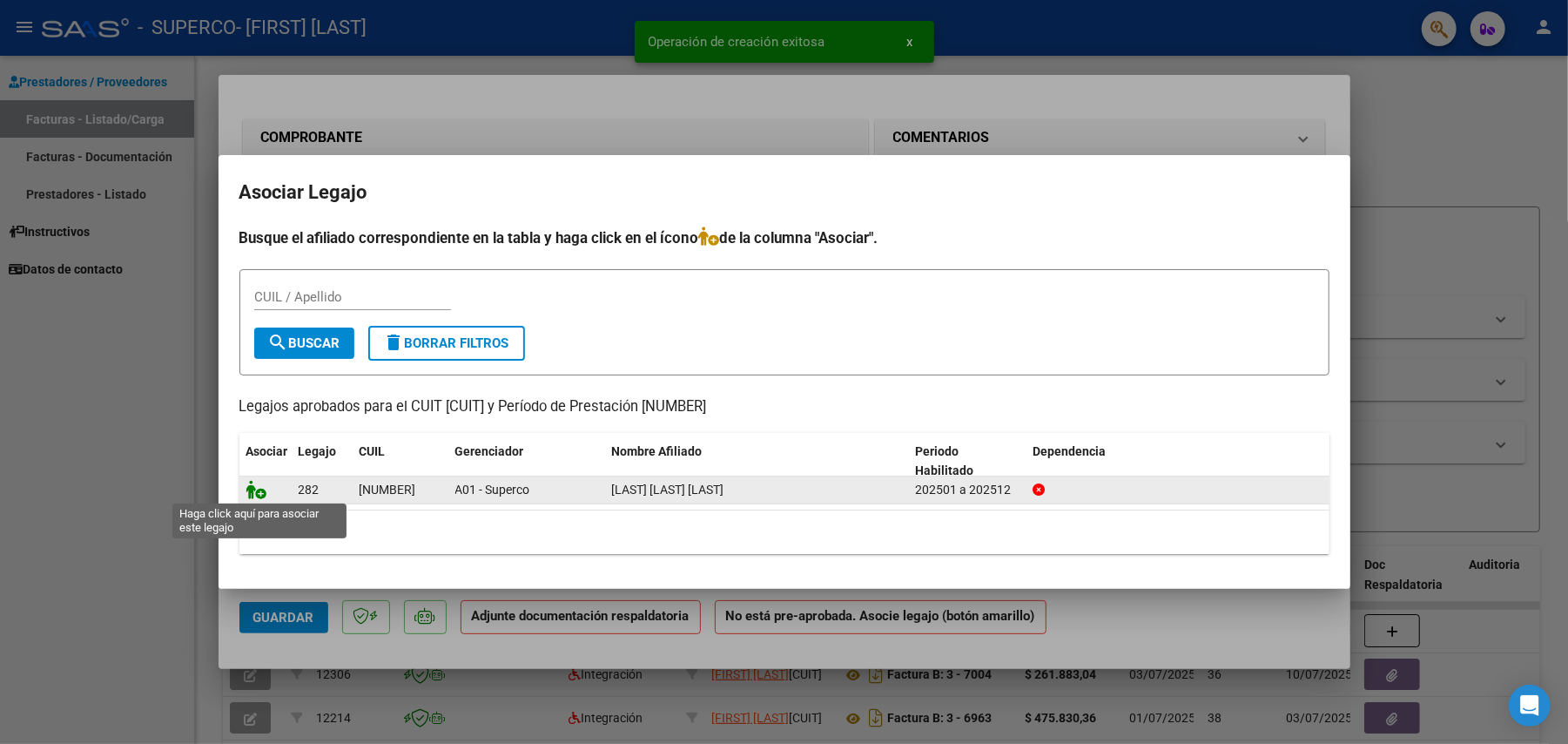 click 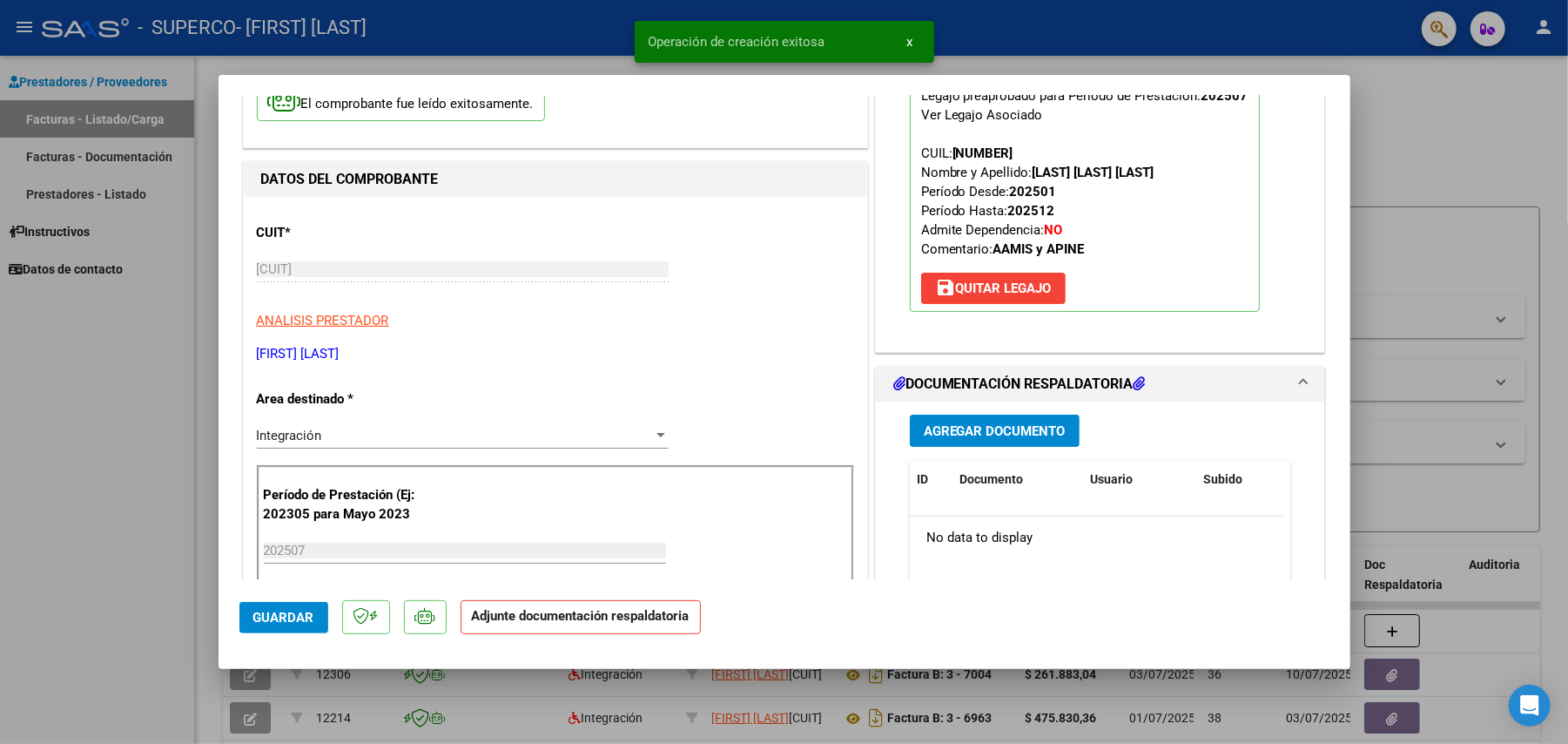 scroll, scrollTop: 348, scrollLeft: 0, axis: vertical 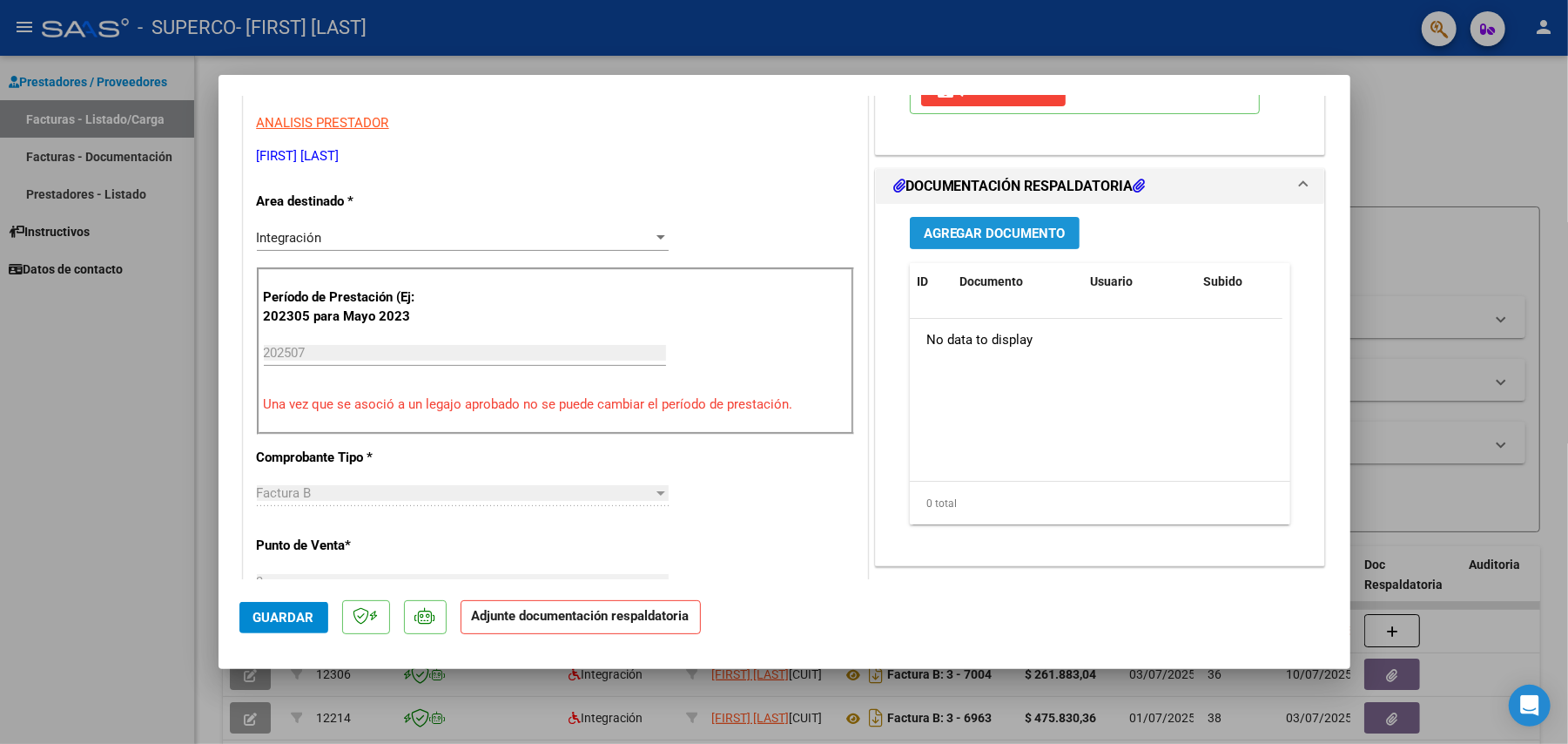 click on "Agregar Documento" at bounding box center [994, 233] 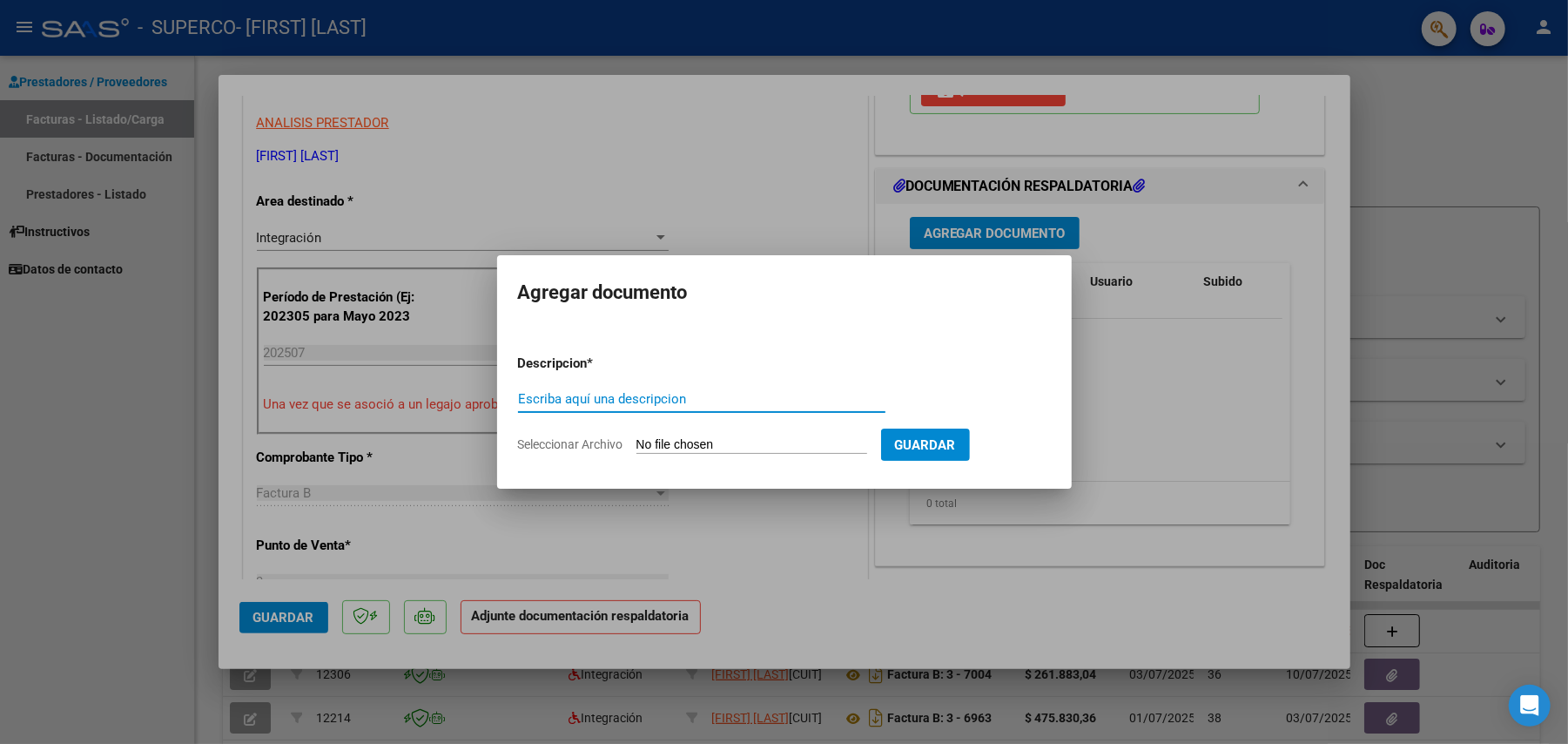 type on "A" 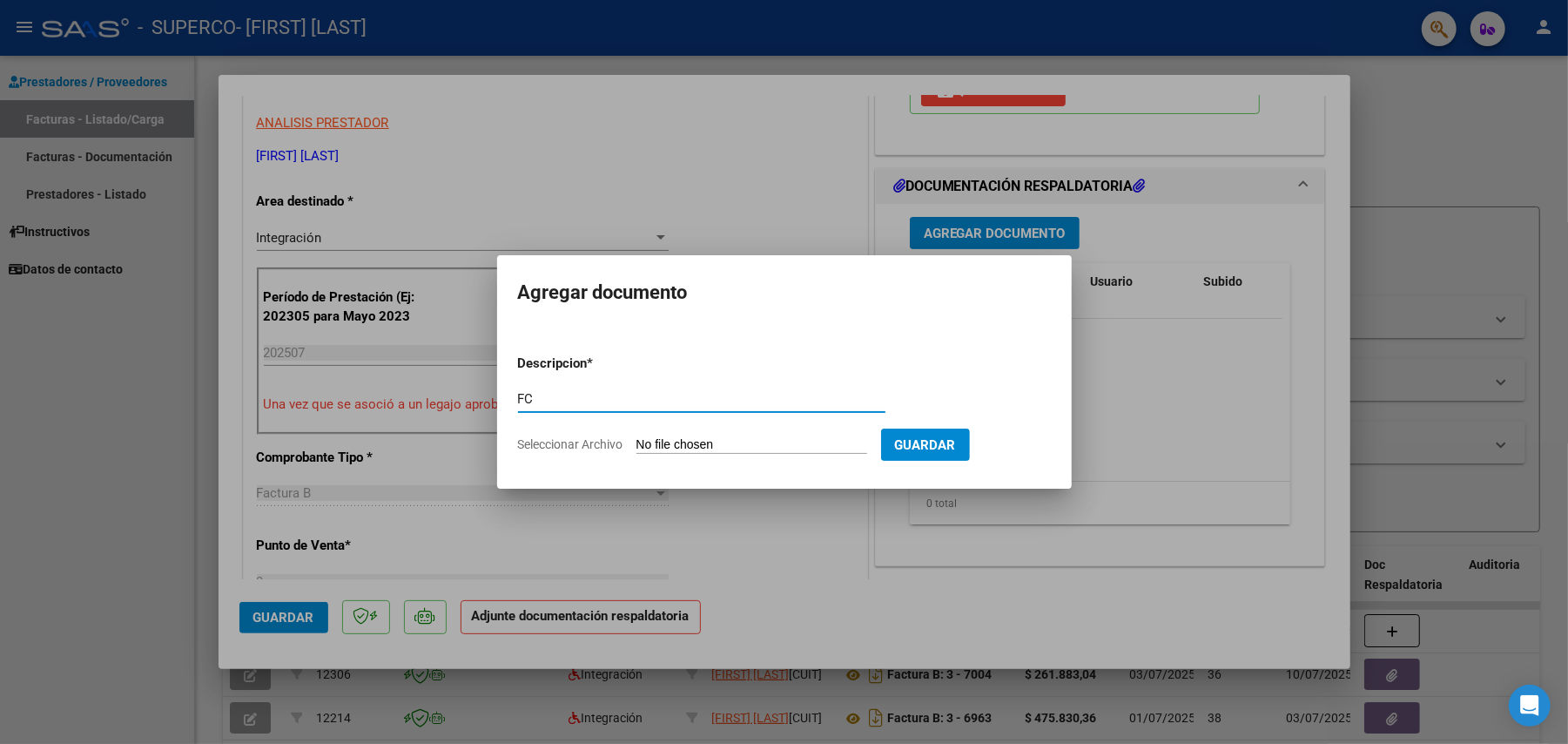 type on "FC" 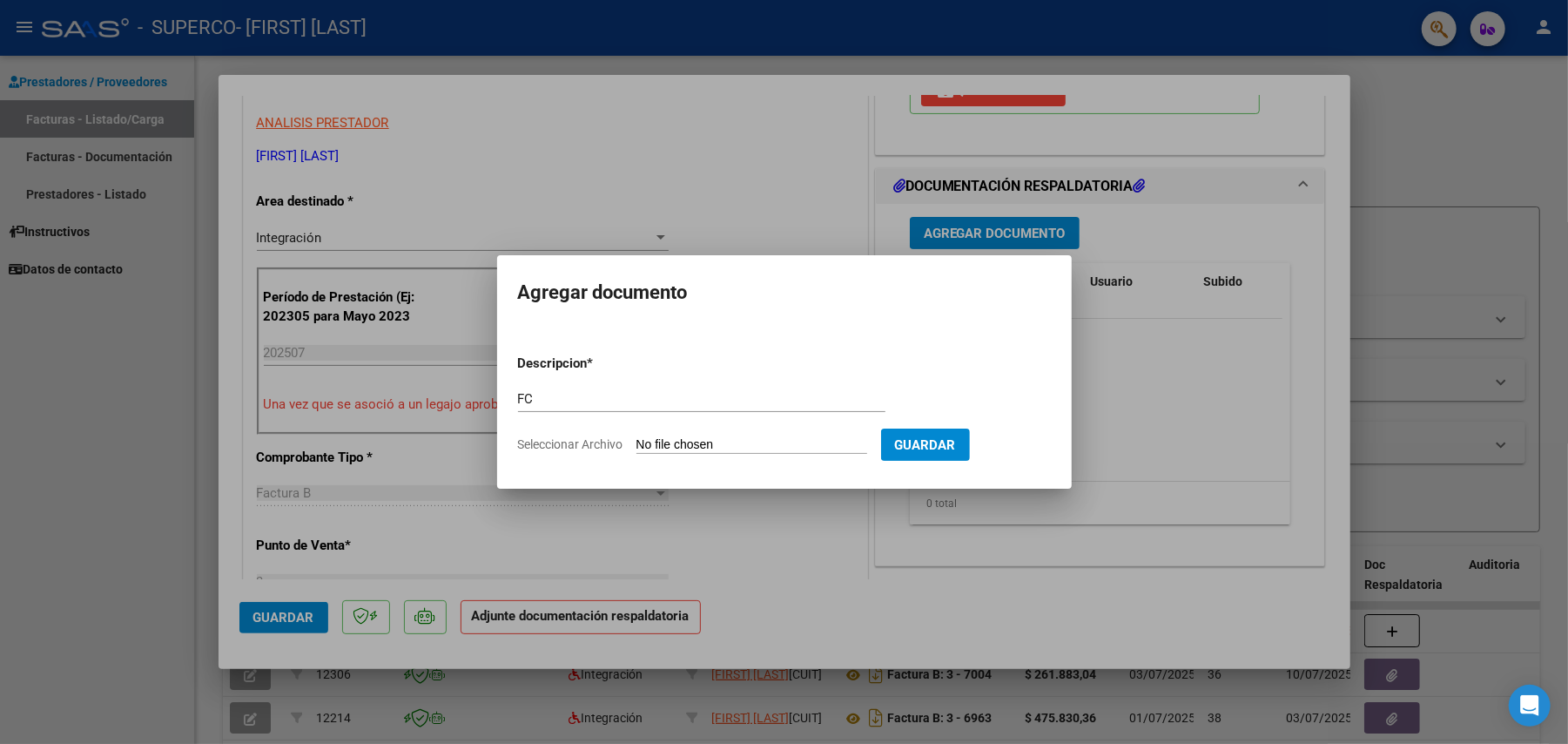 click on "Seleccionar Archivo" at bounding box center (751, 445) 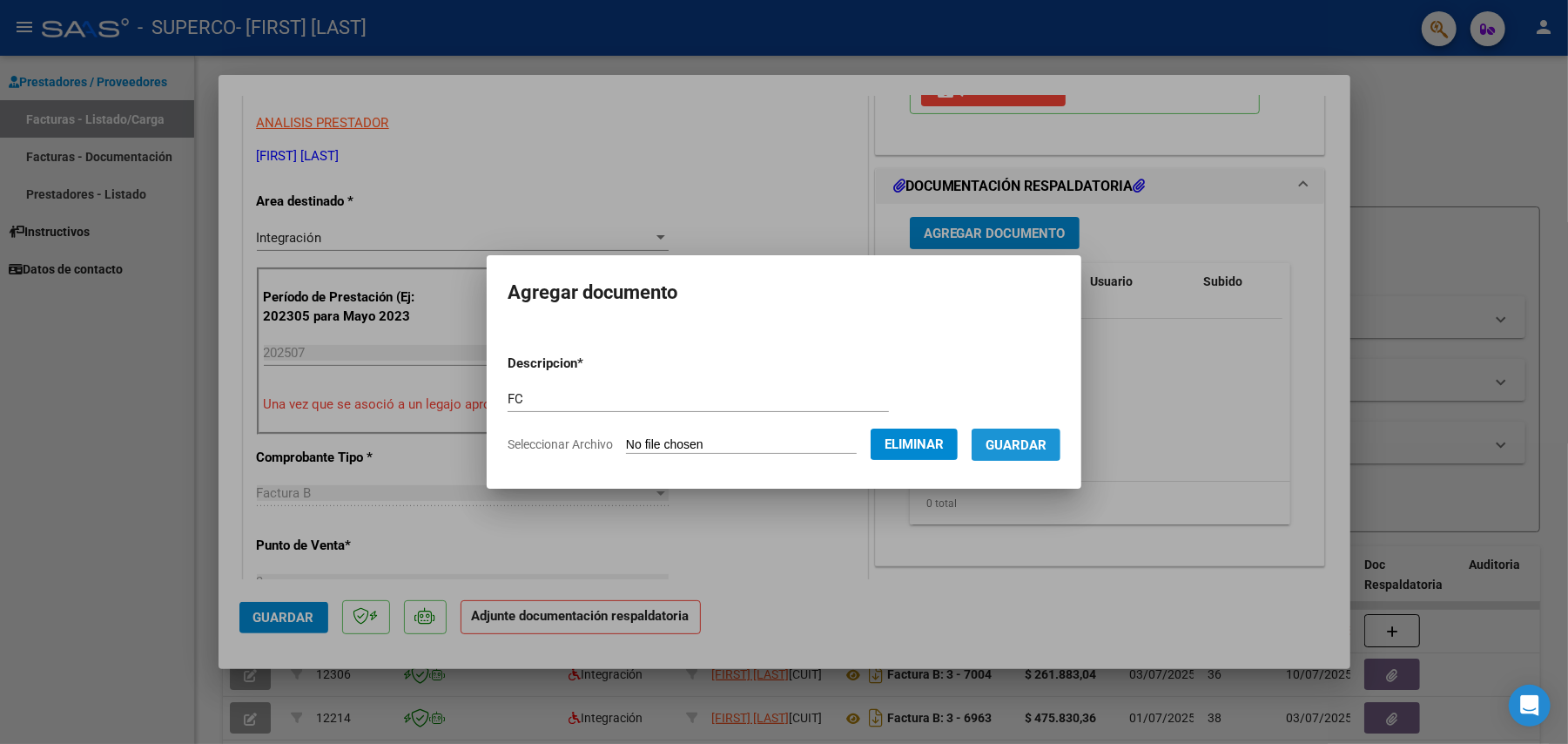 click on "Guardar" at bounding box center [1016, 444] 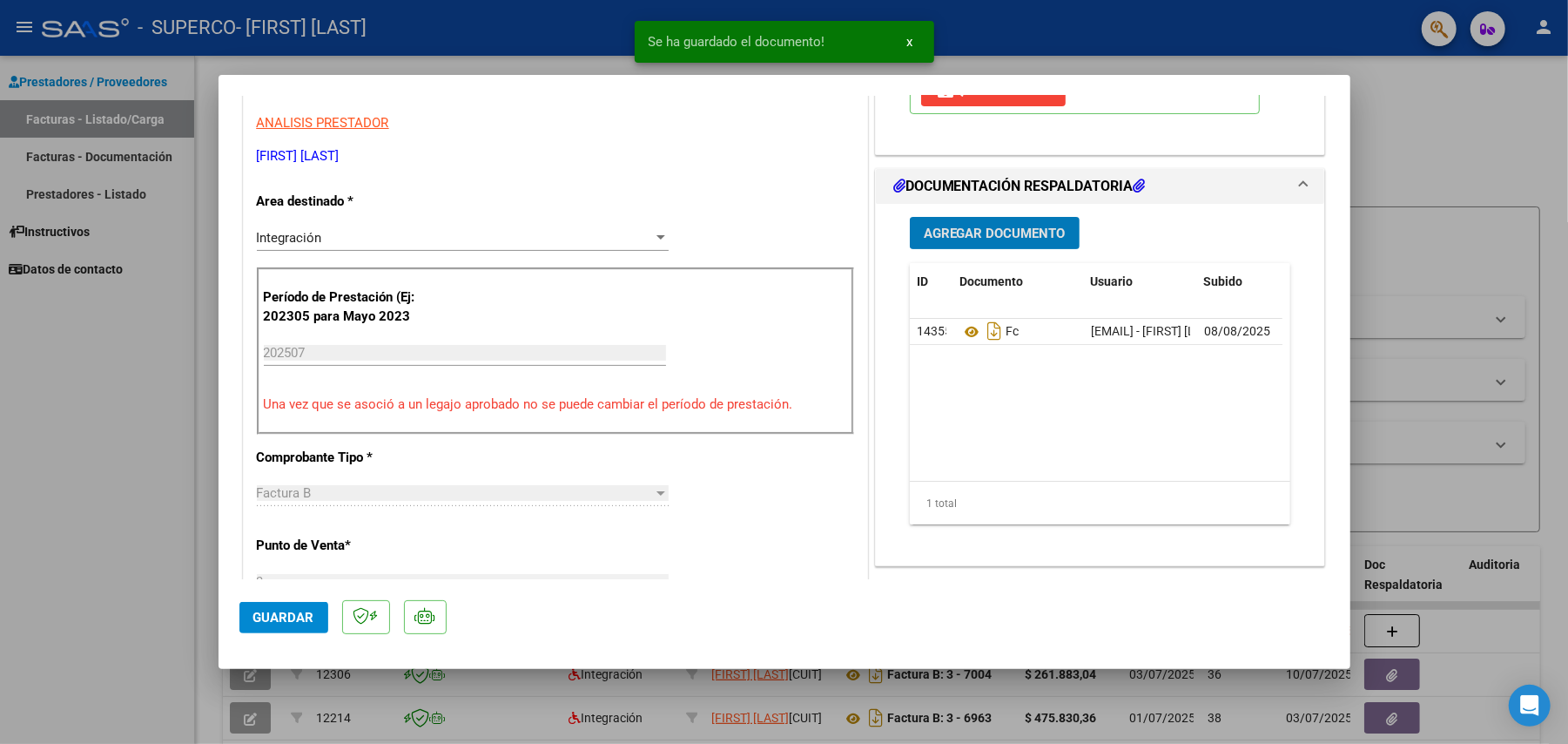 click on "Agregar Documento" at bounding box center (994, 233) 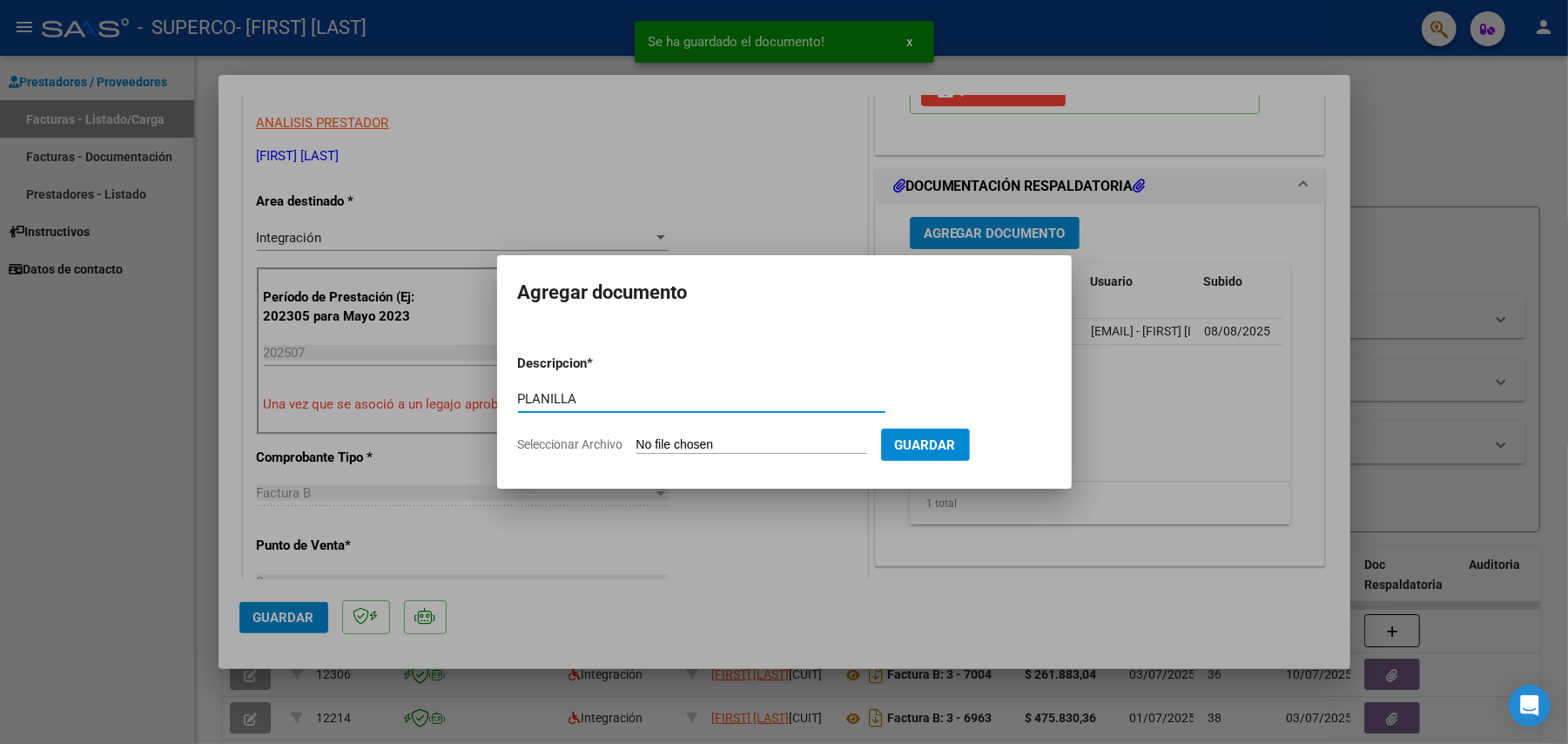 type on "PLANILLA" 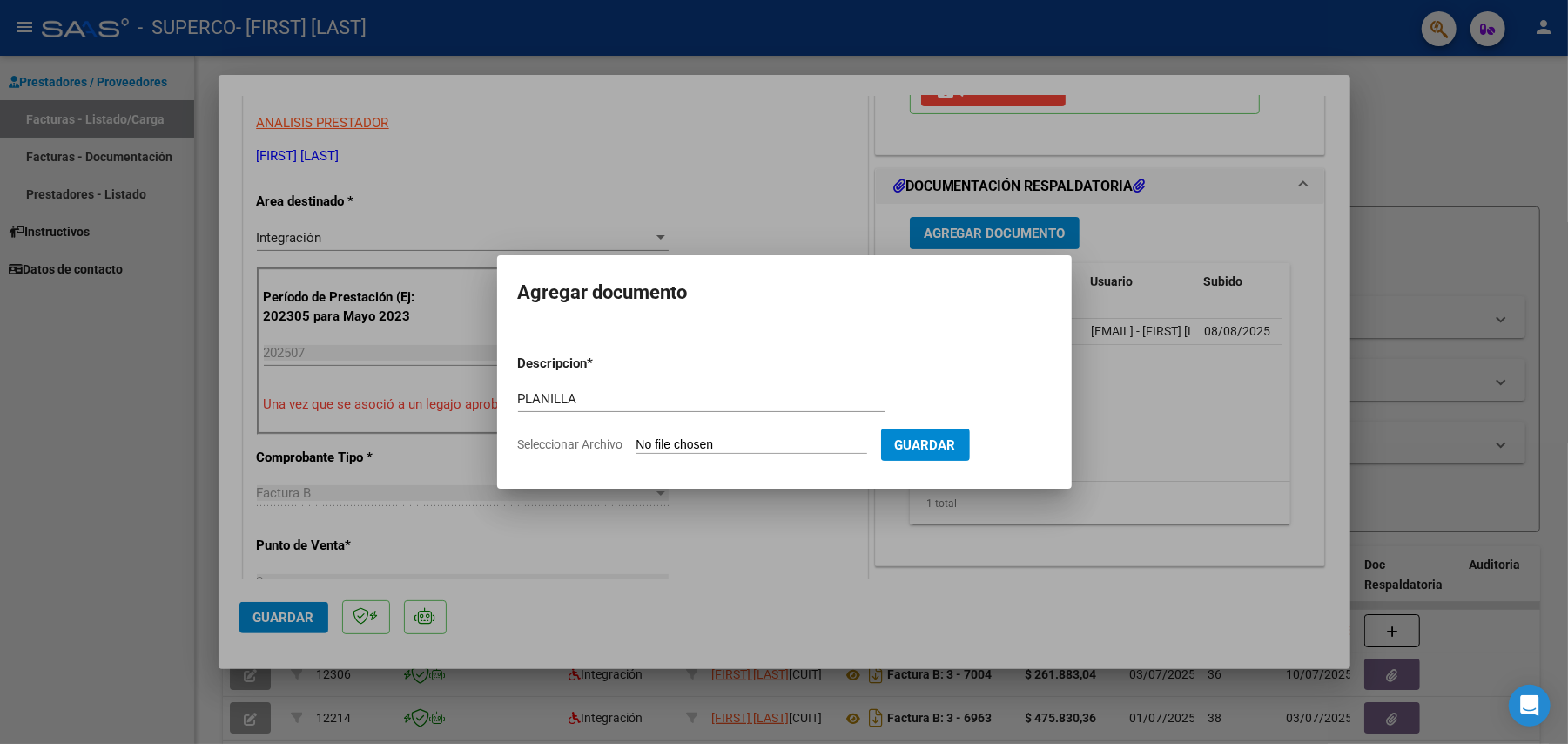 click on "Seleccionar Archivo" at bounding box center (751, 445) 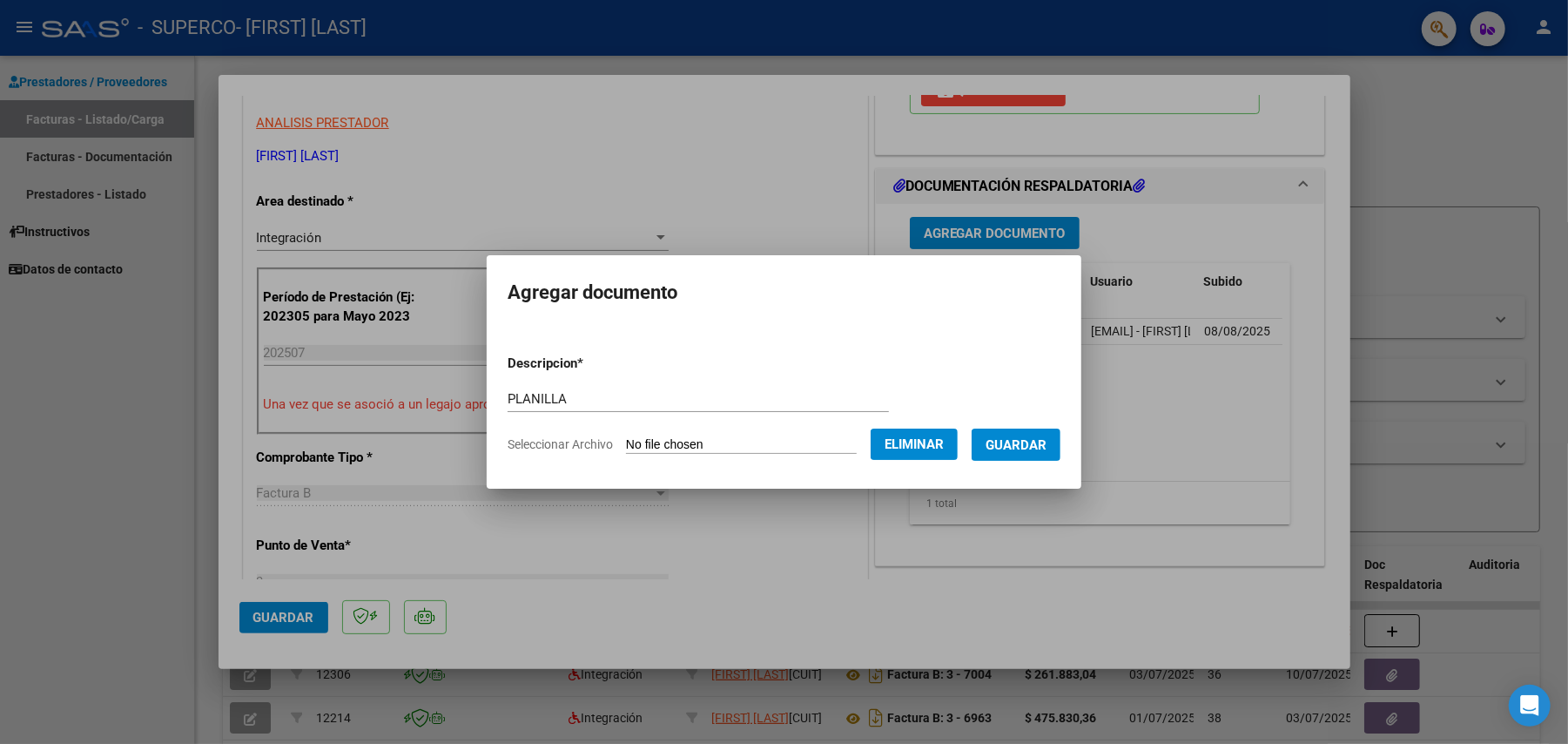 click on "Guardar" at bounding box center (1016, 445) 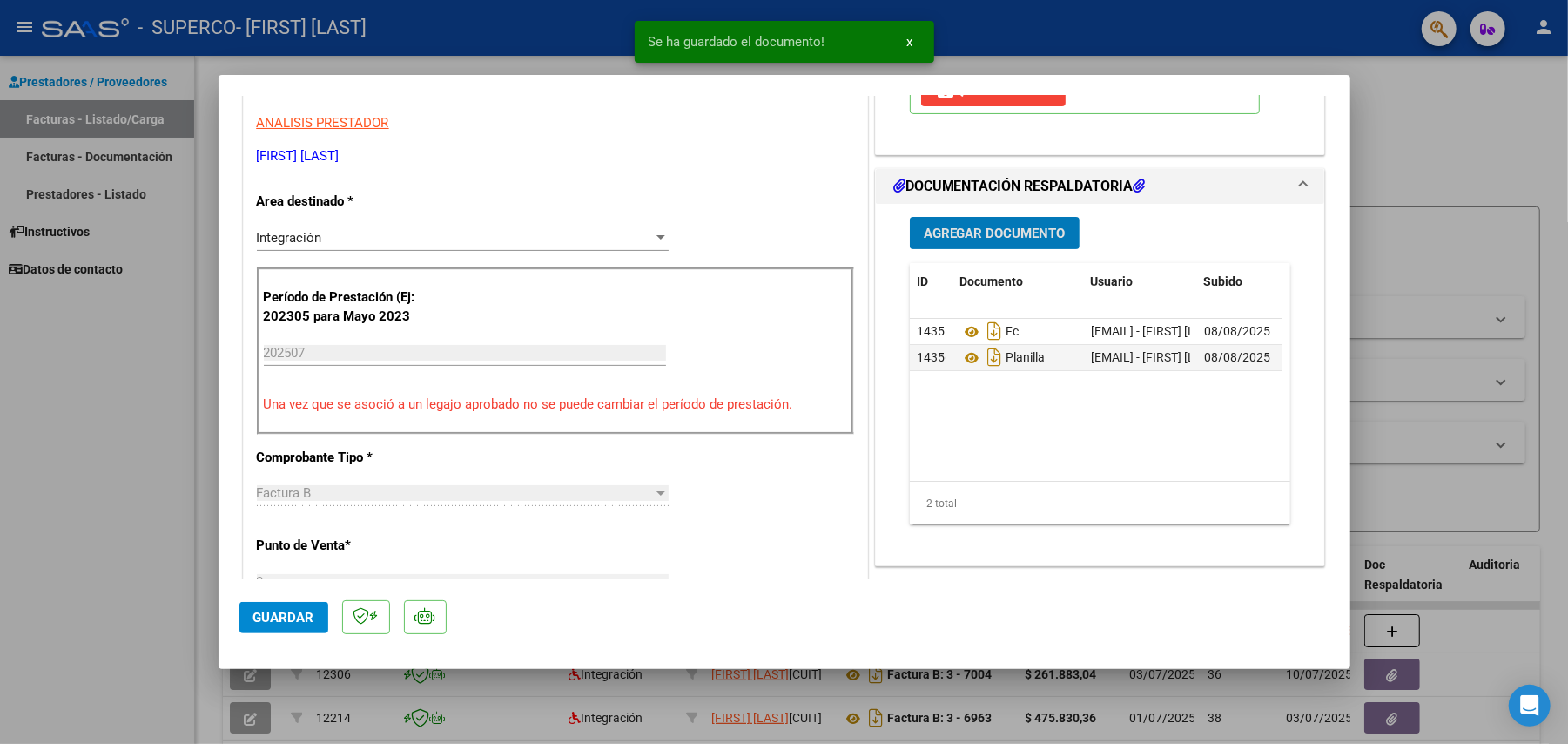 scroll, scrollTop: 580, scrollLeft: 0, axis: vertical 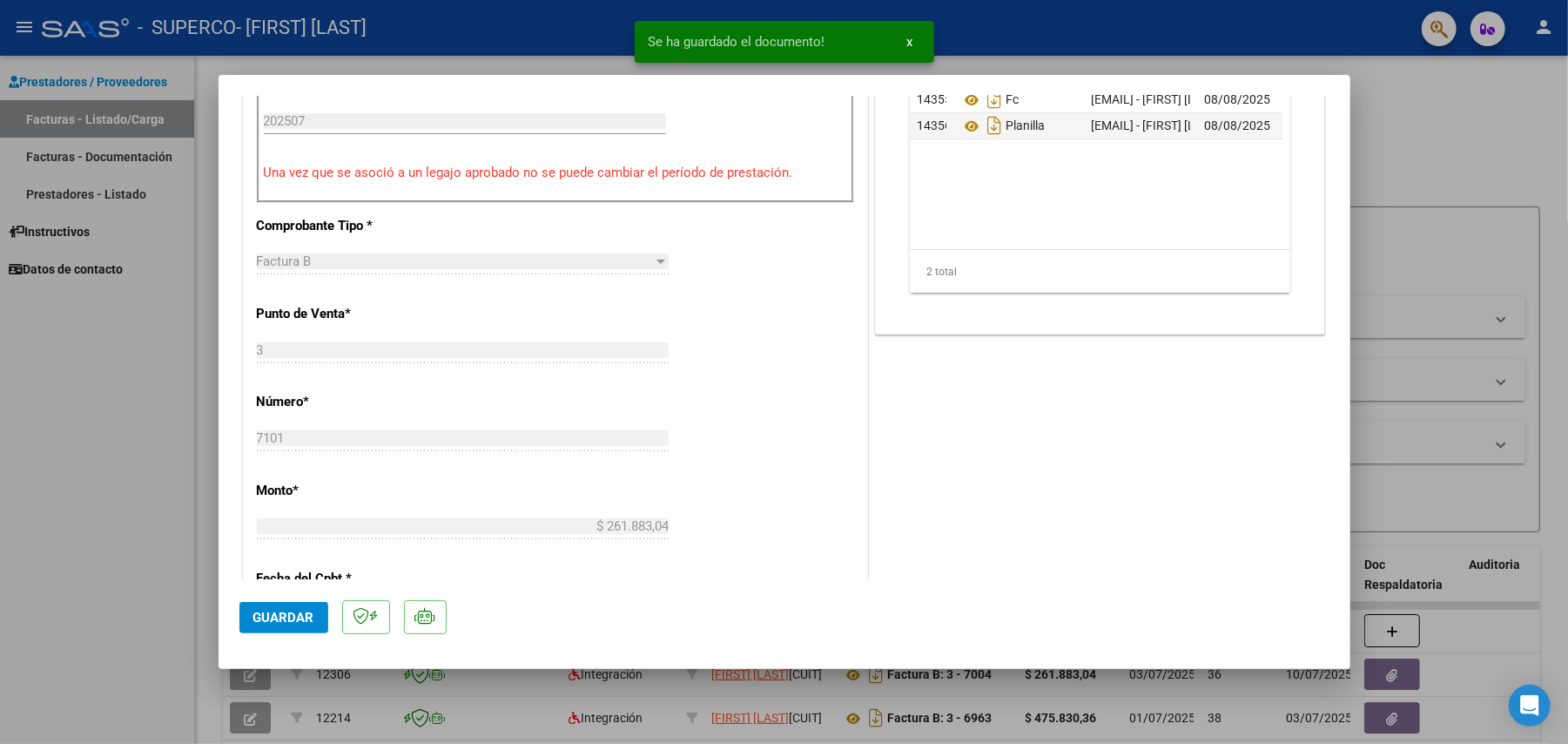 click on "Guardar" 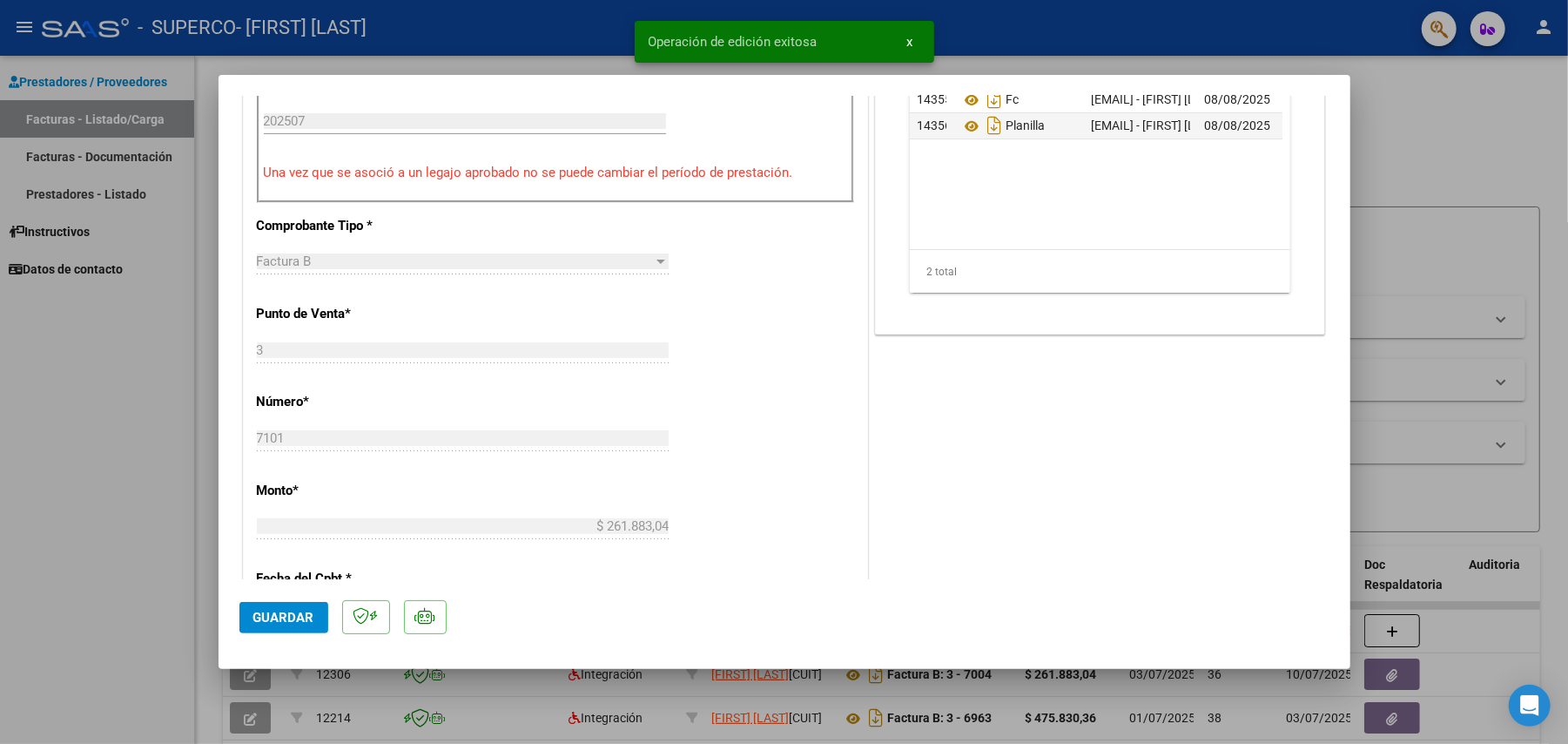click at bounding box center [784, 372] 